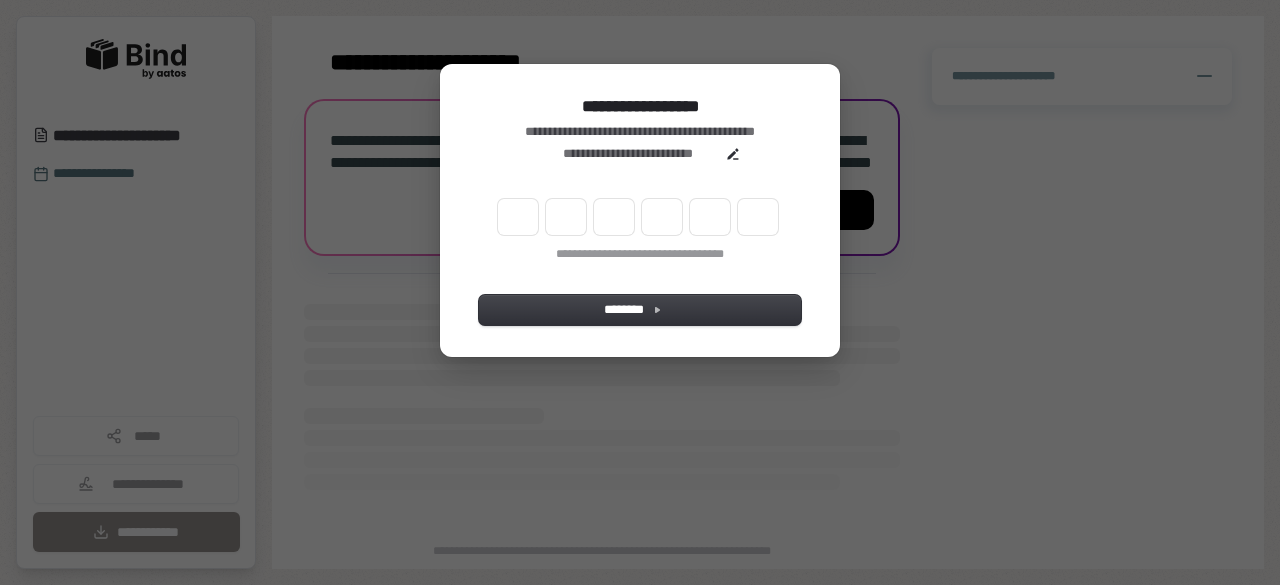 scroll, scrollTop: 0, scrollLeft: 0, axis: both 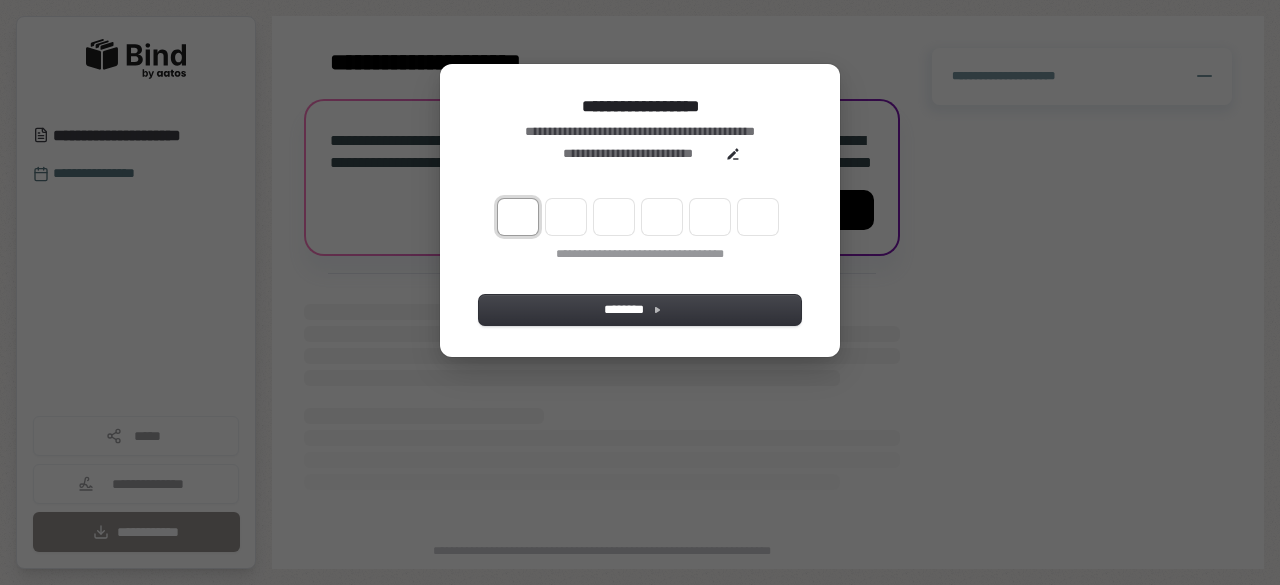 type on "*" 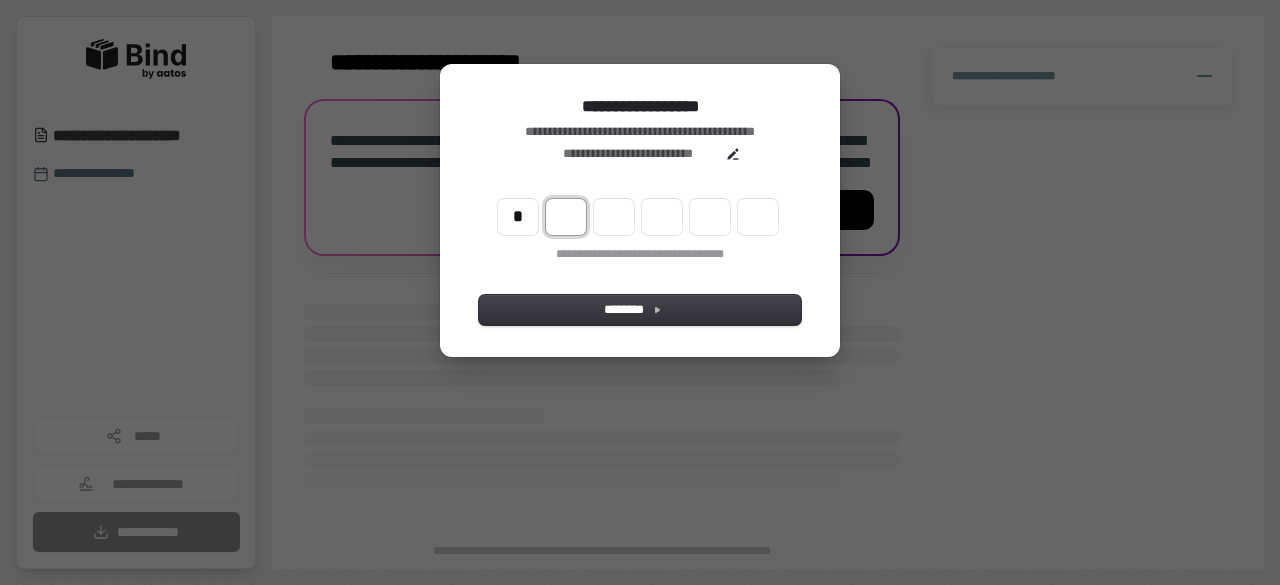type on "*" 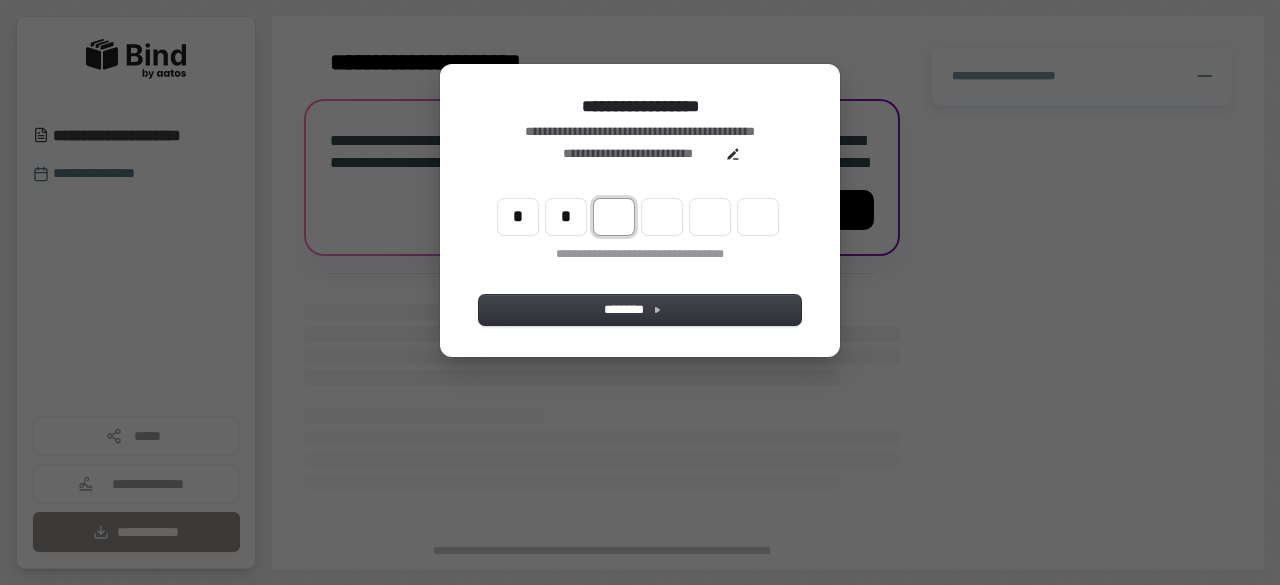 type on "**" 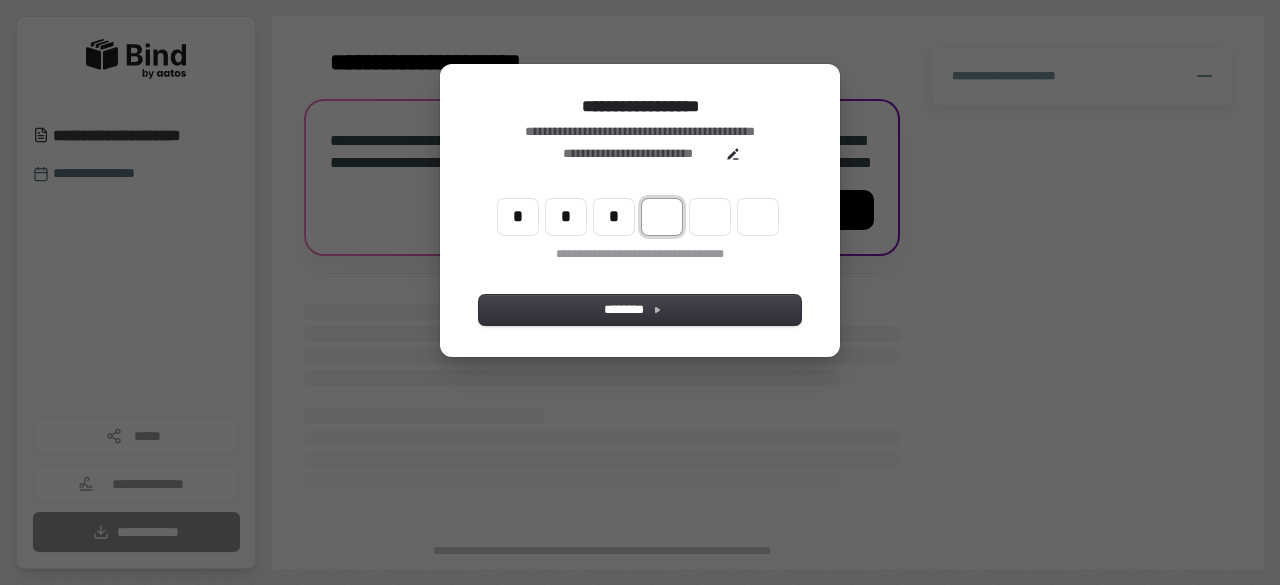 type on "***" 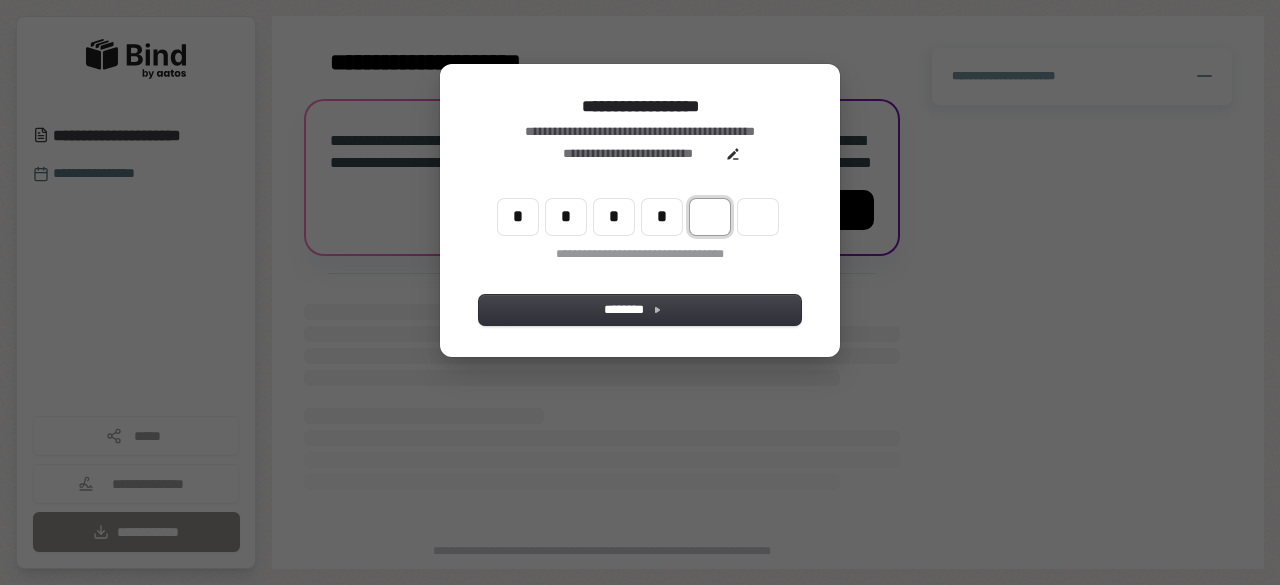 type on "****" 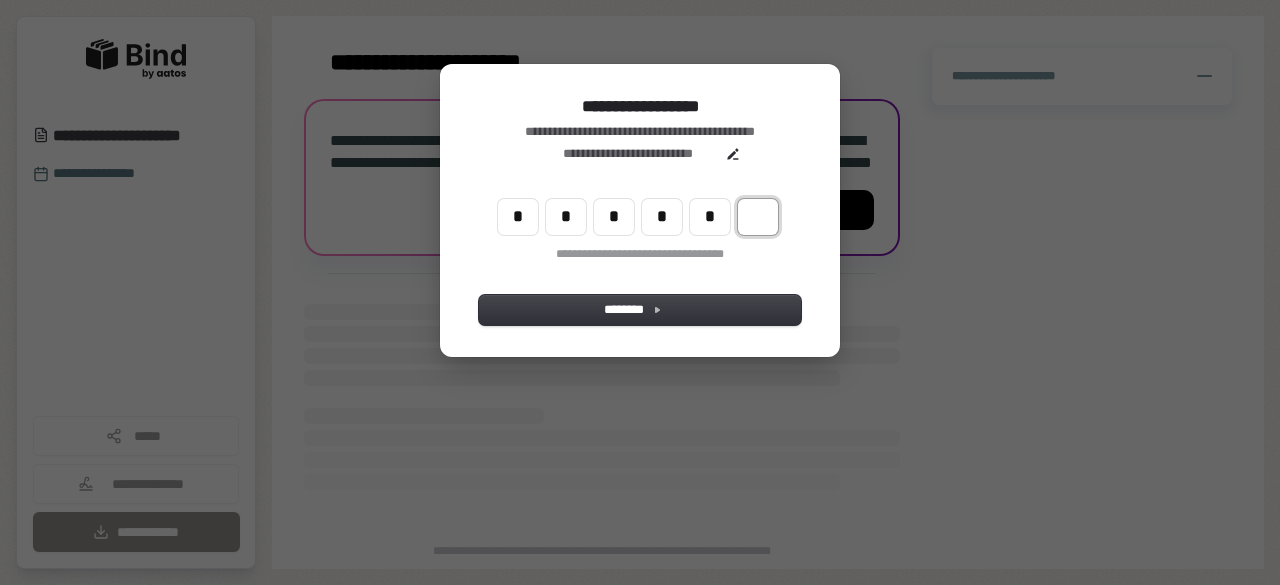 type on "******" 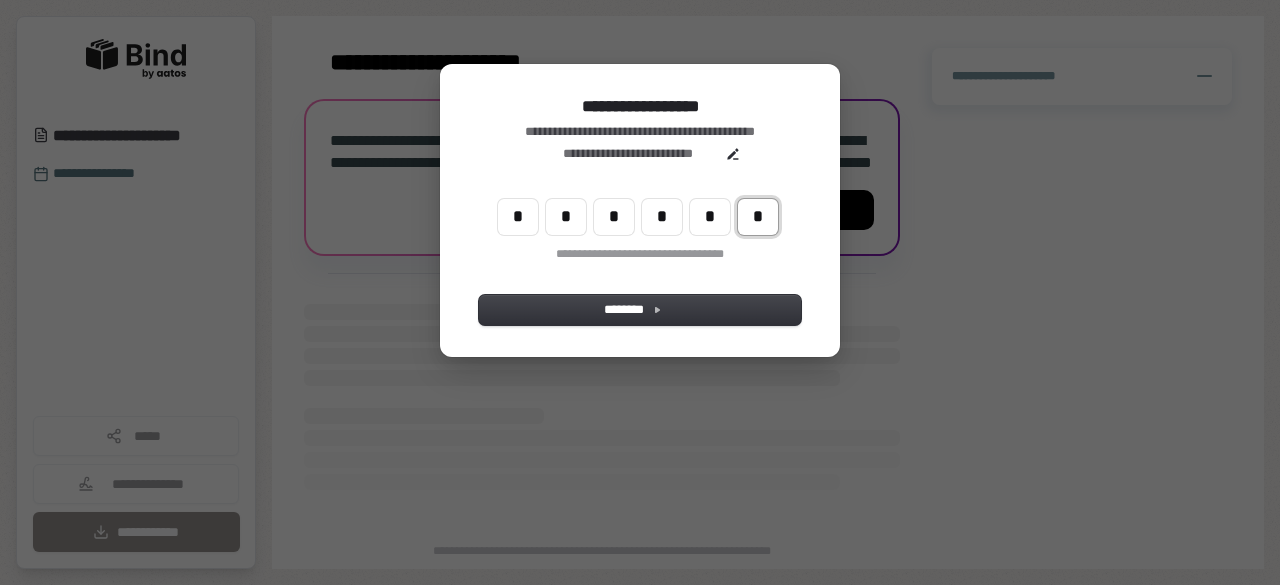 type on "*" 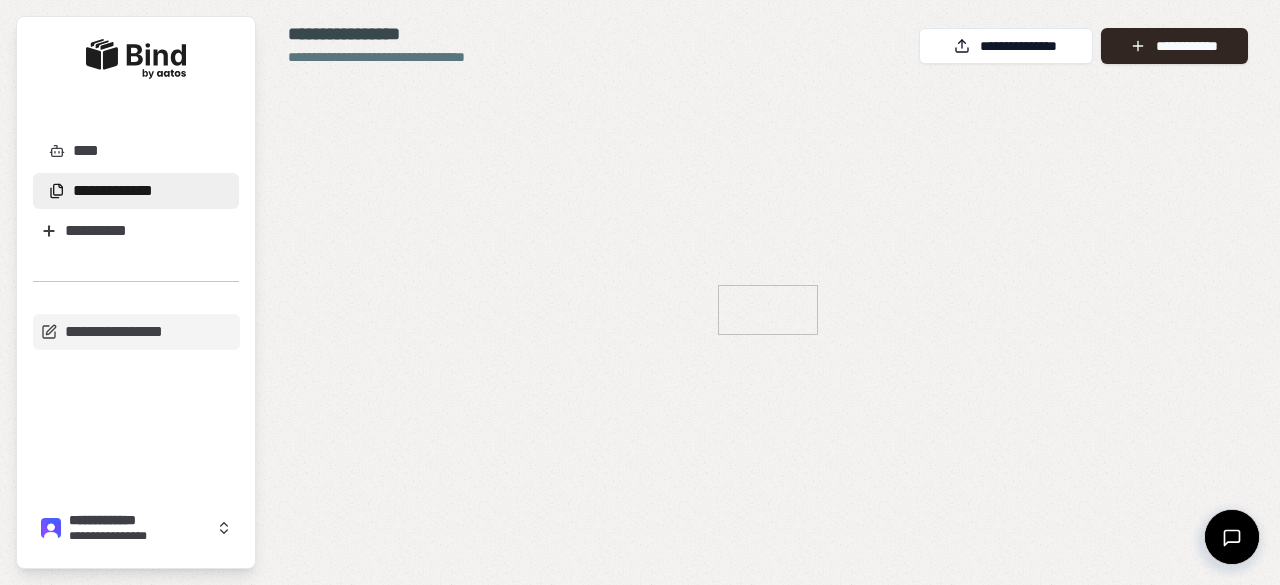scroll, scrollTop: 0, scrollLeft: 0, axis: both 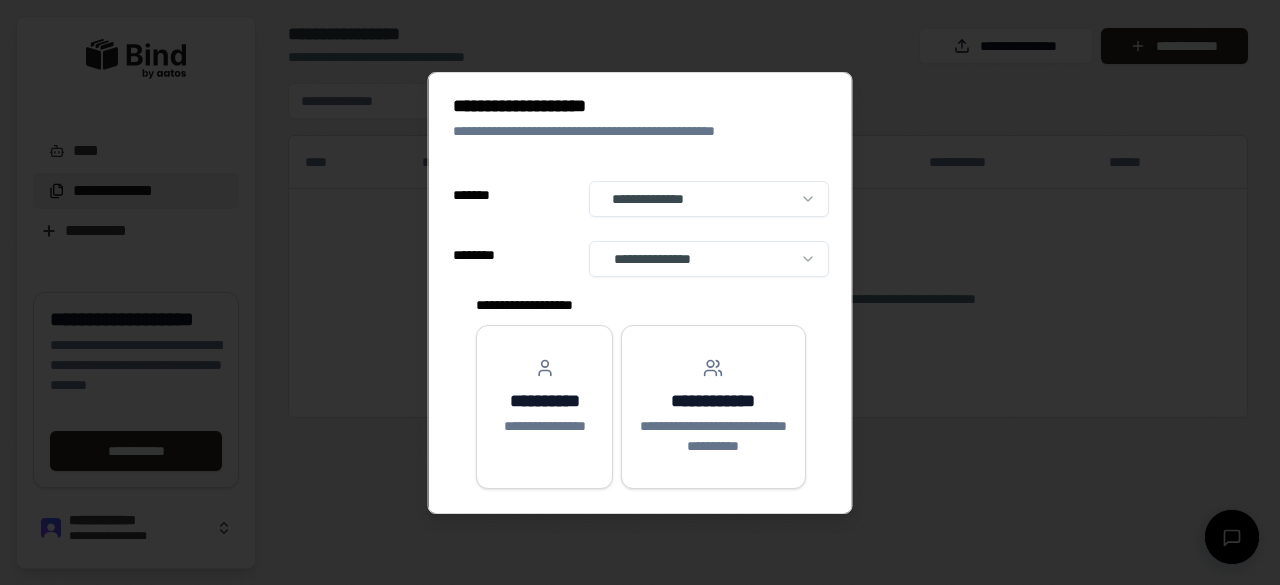 select on "**" 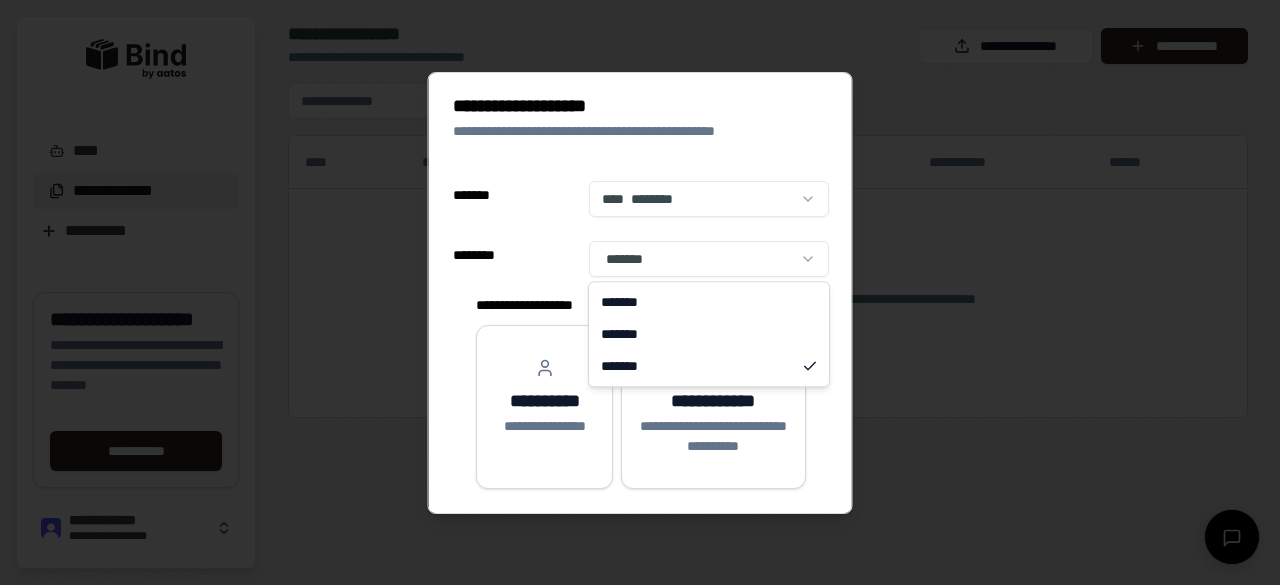 click on "**********" at bounding box center (640, 292) 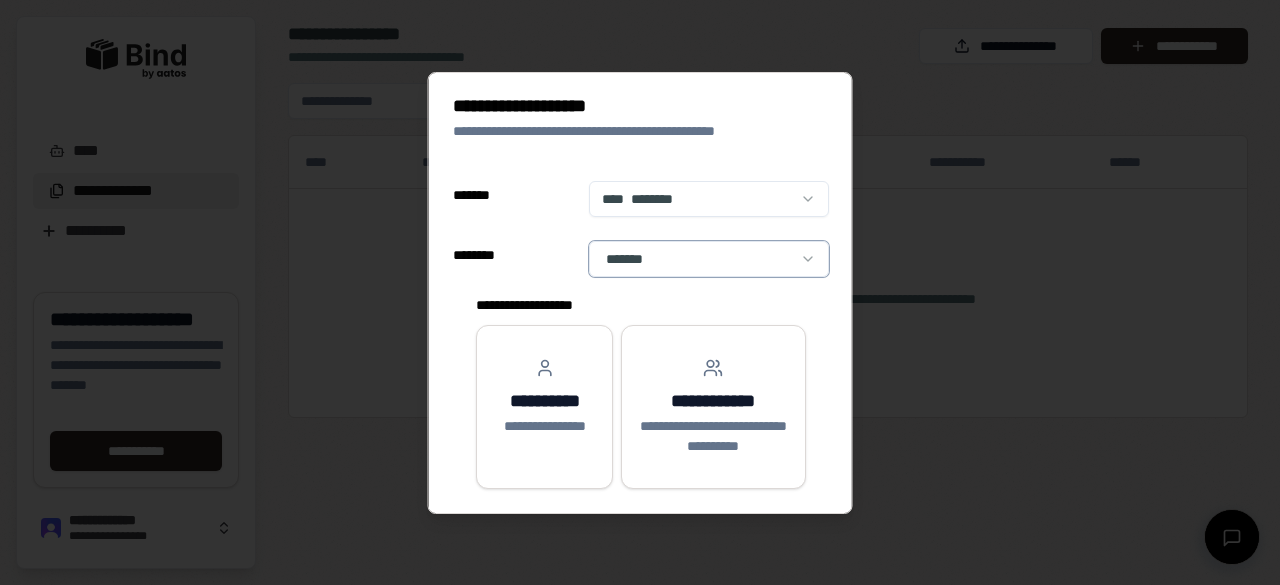 click on "**********" at bounding box center (640, 292) 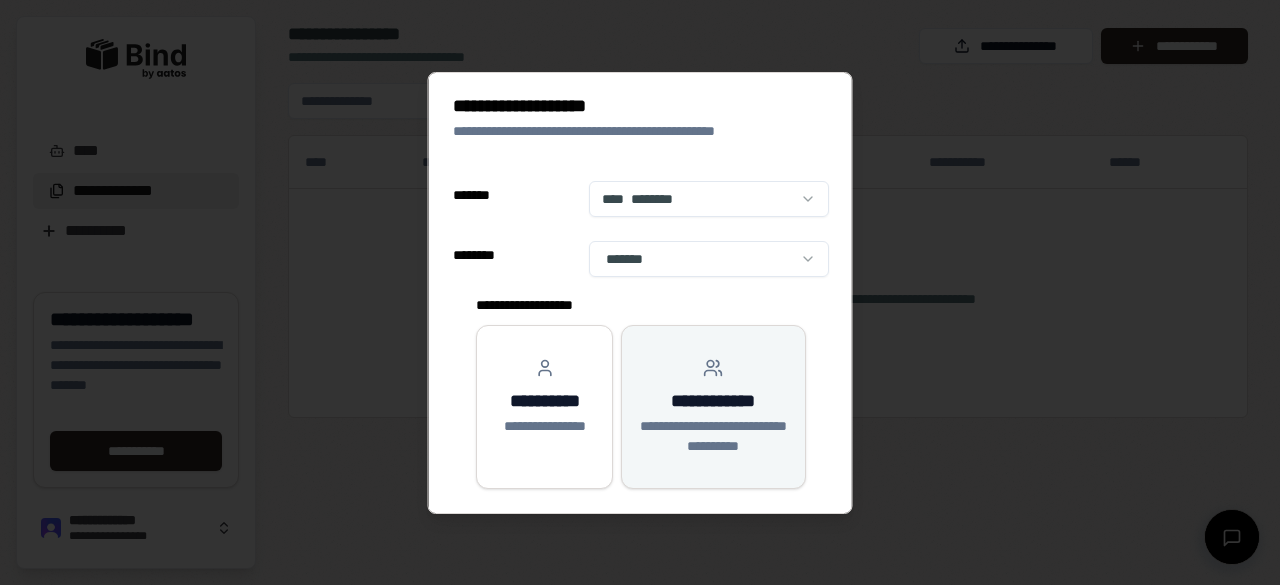click on "**********" at bounding box center (713, 436) 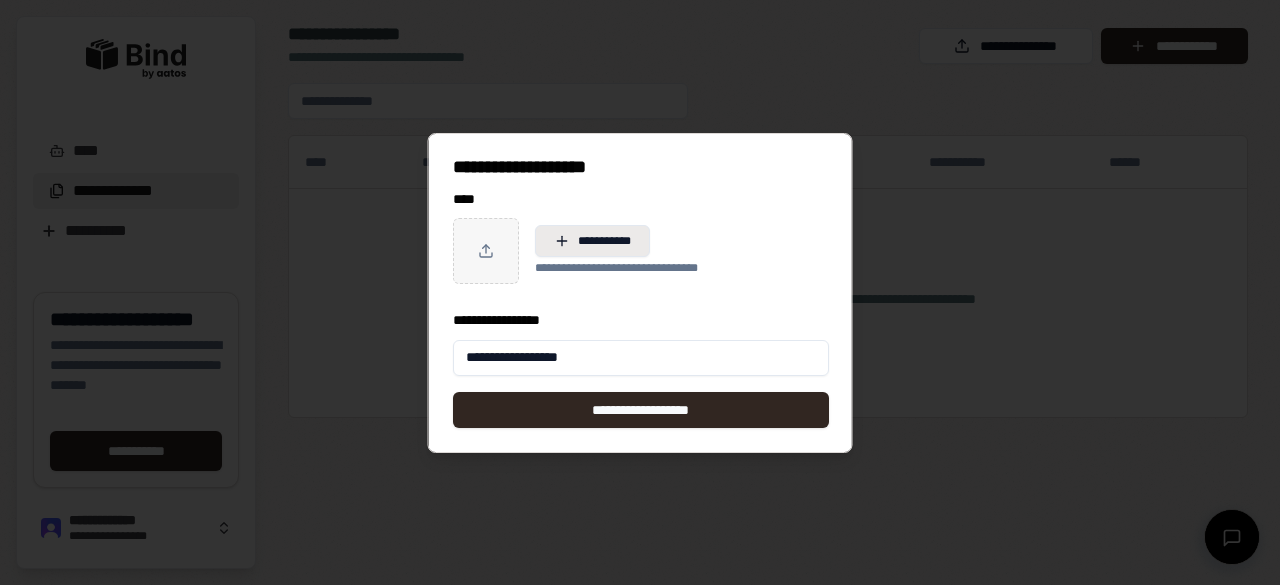 type on "**********" 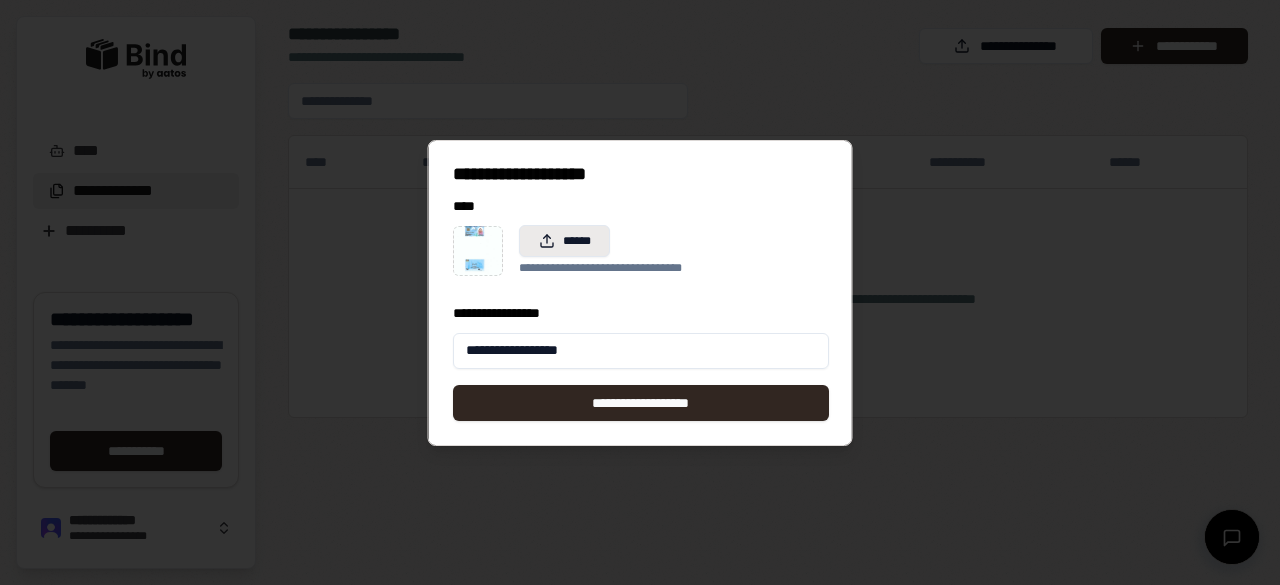 click on "******" at bounding box center (564, 241) 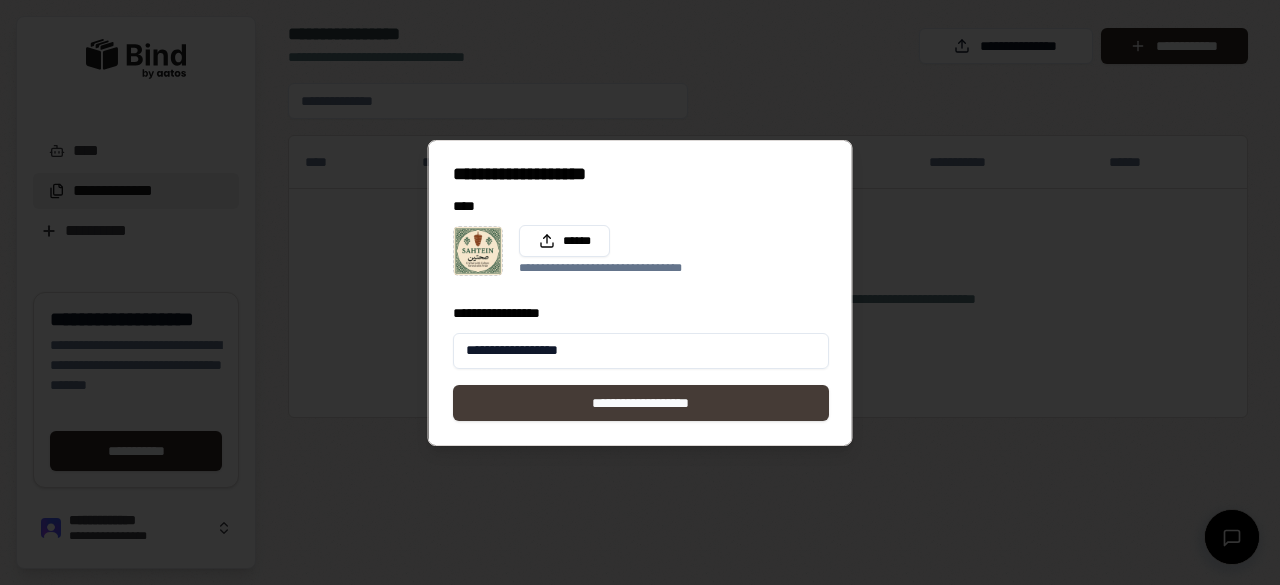 click on "**********" at bounding box center (641, 403) 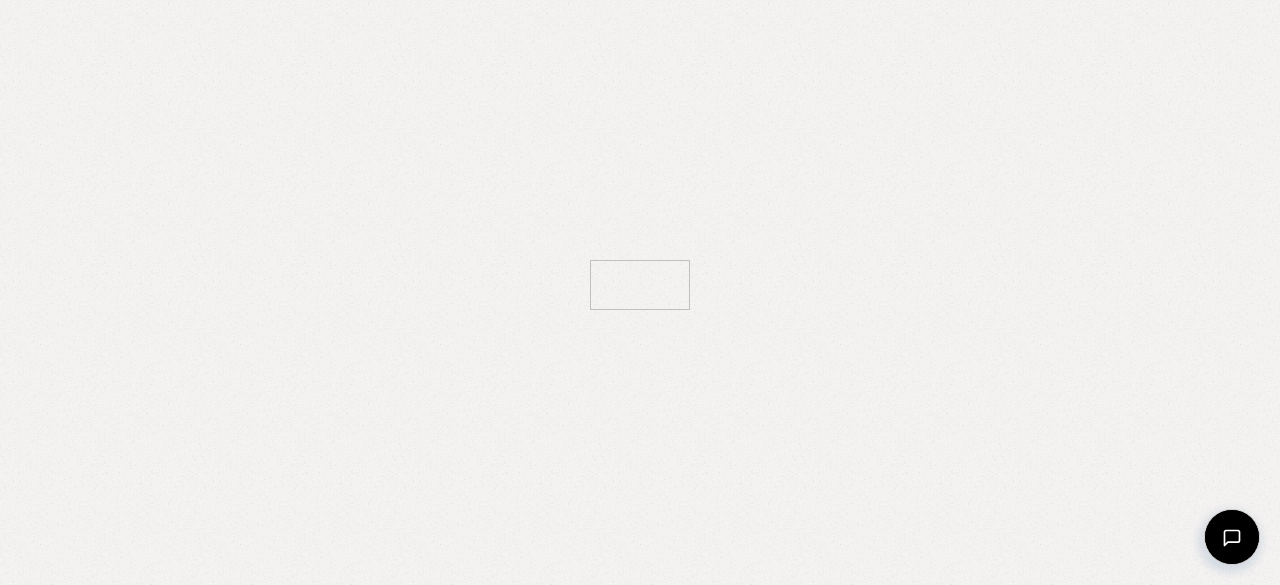 scroll, scrollTop: 0, scrollLeft: 0, axis: both 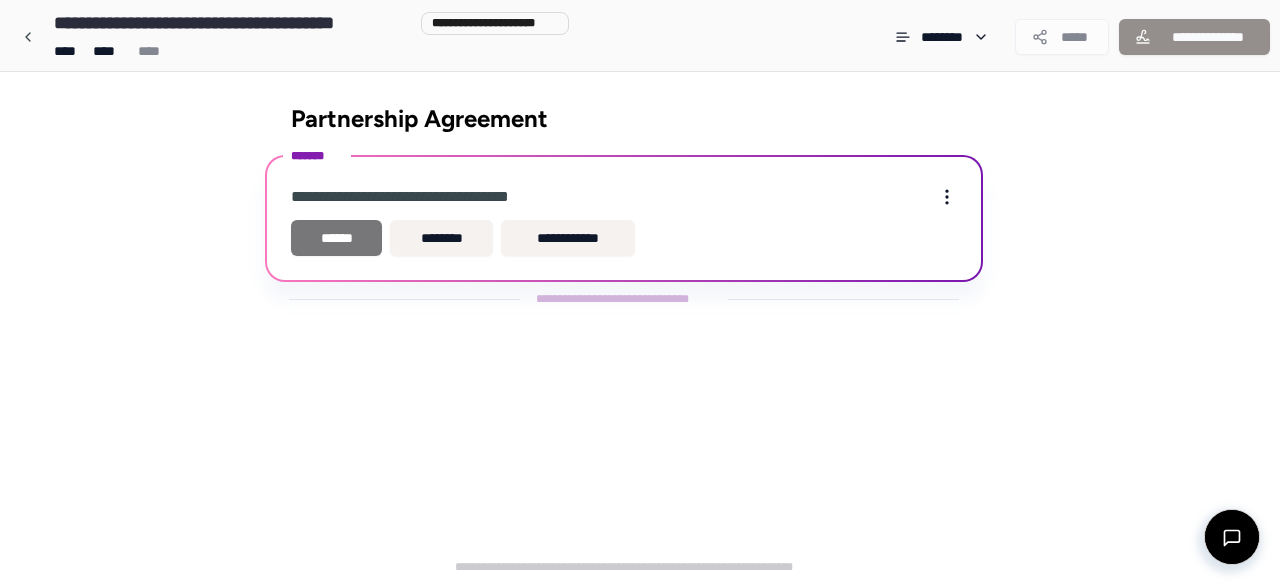 click on "******" at bounding box center [336, 238] 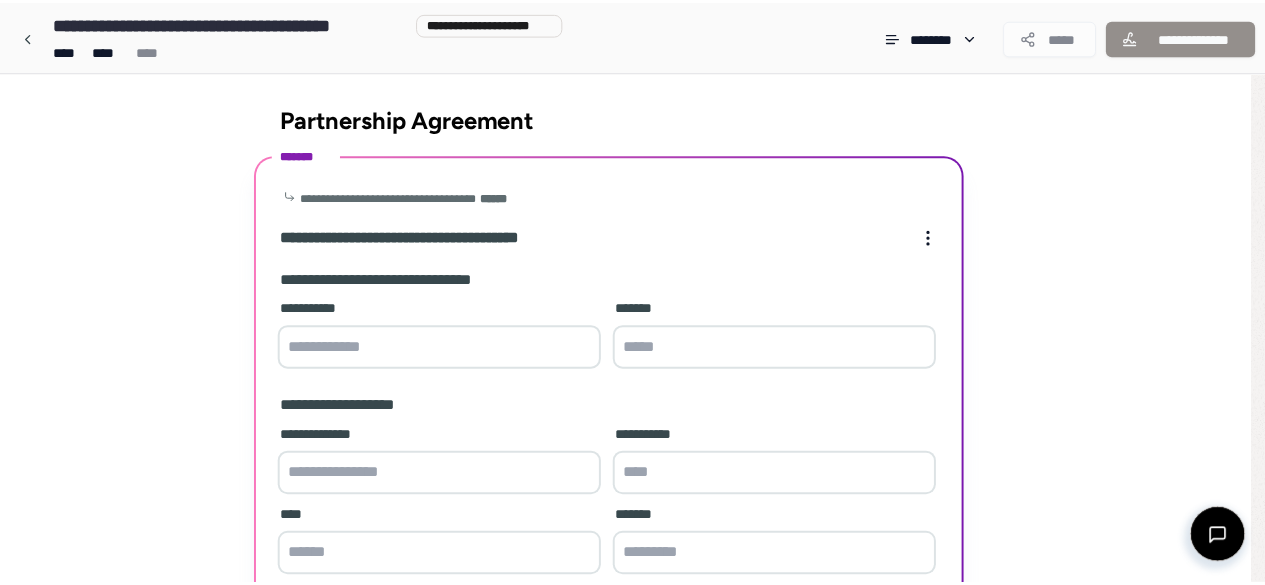scroll, scrollTop: 158, scrollLeft: 0, axis: vertical 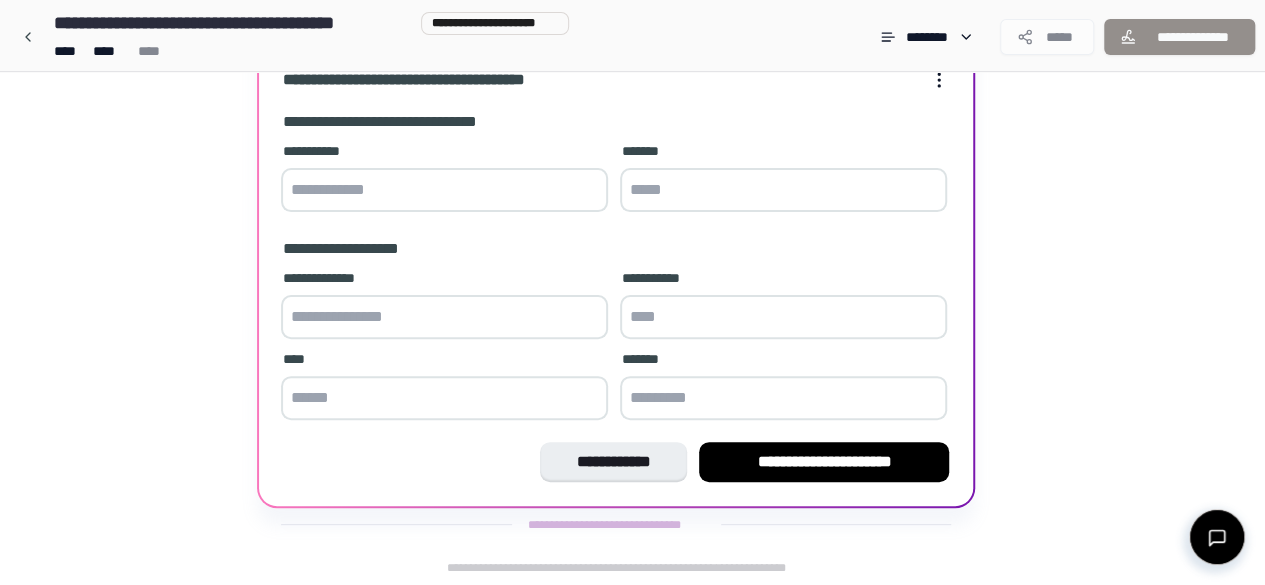 click at bounding box center (444, 190) 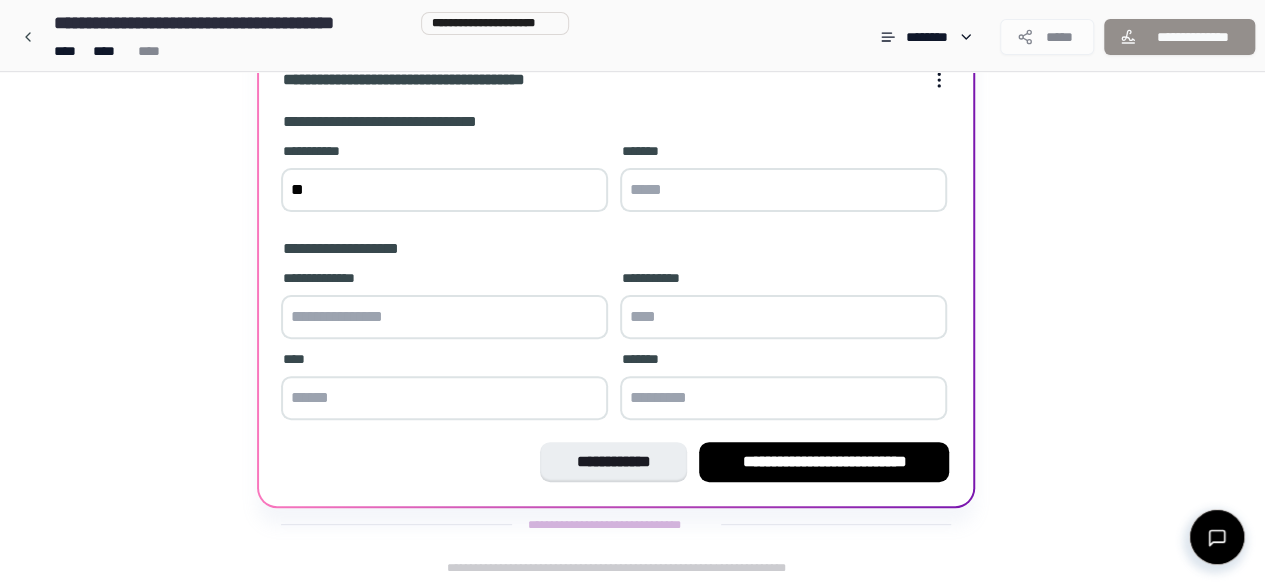 type on "*" 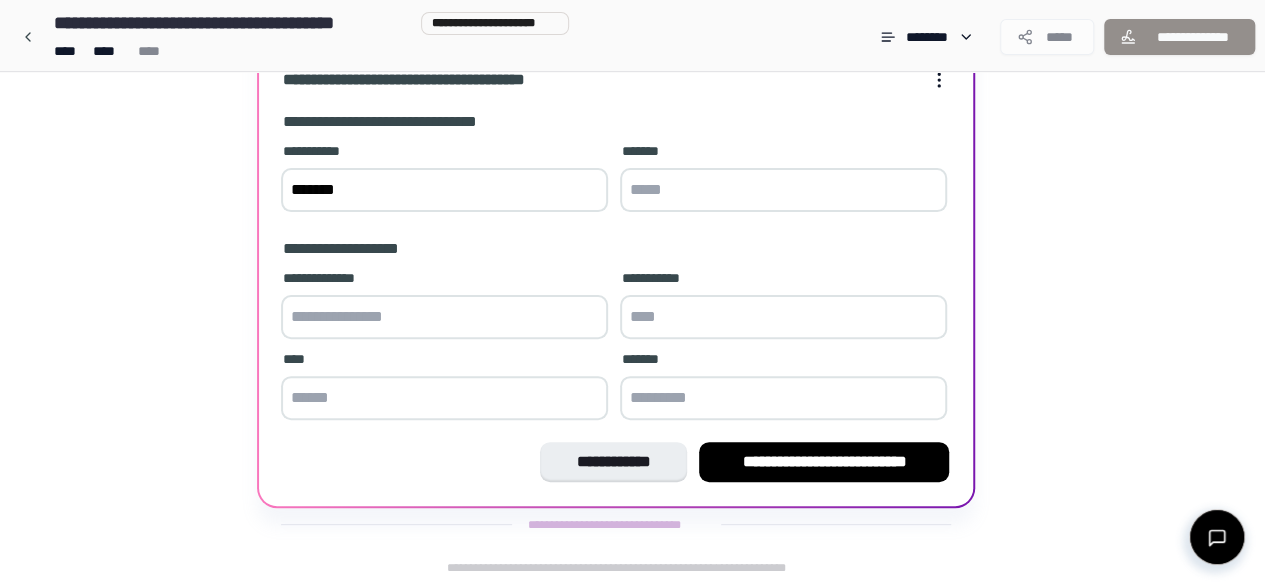 type on "*******" 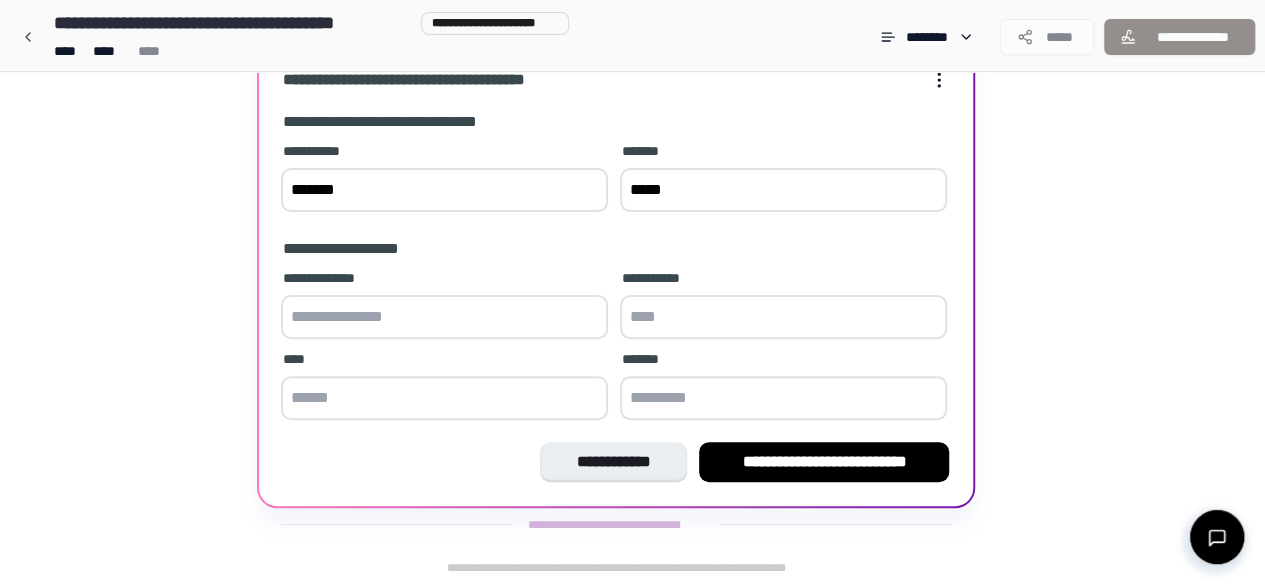 type on "*****" 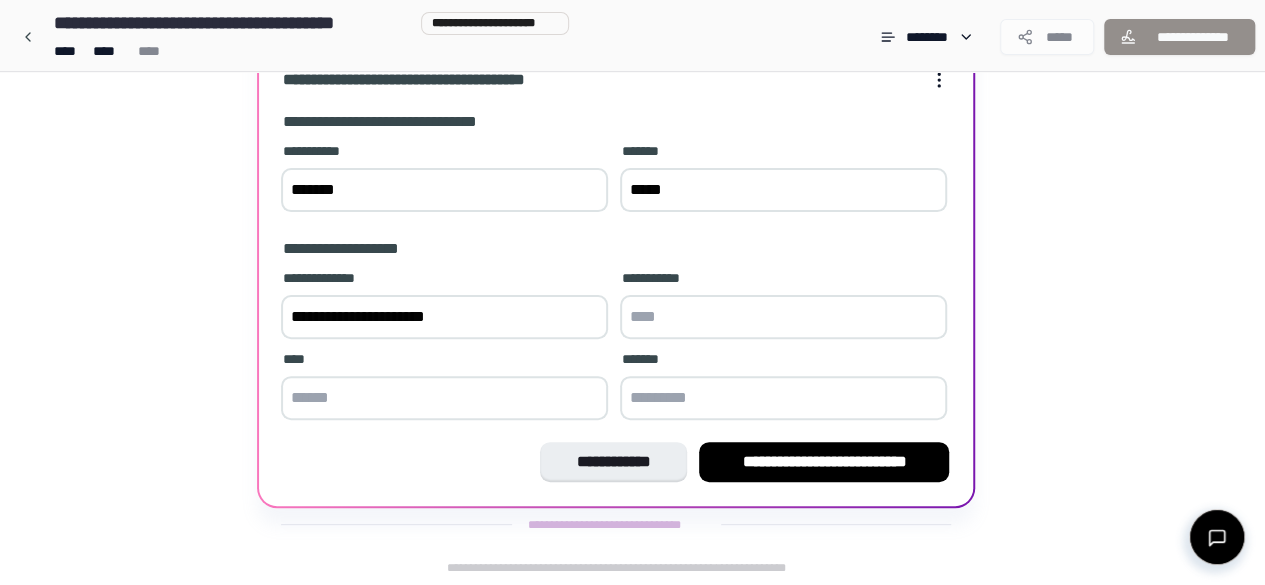 type on "**********" 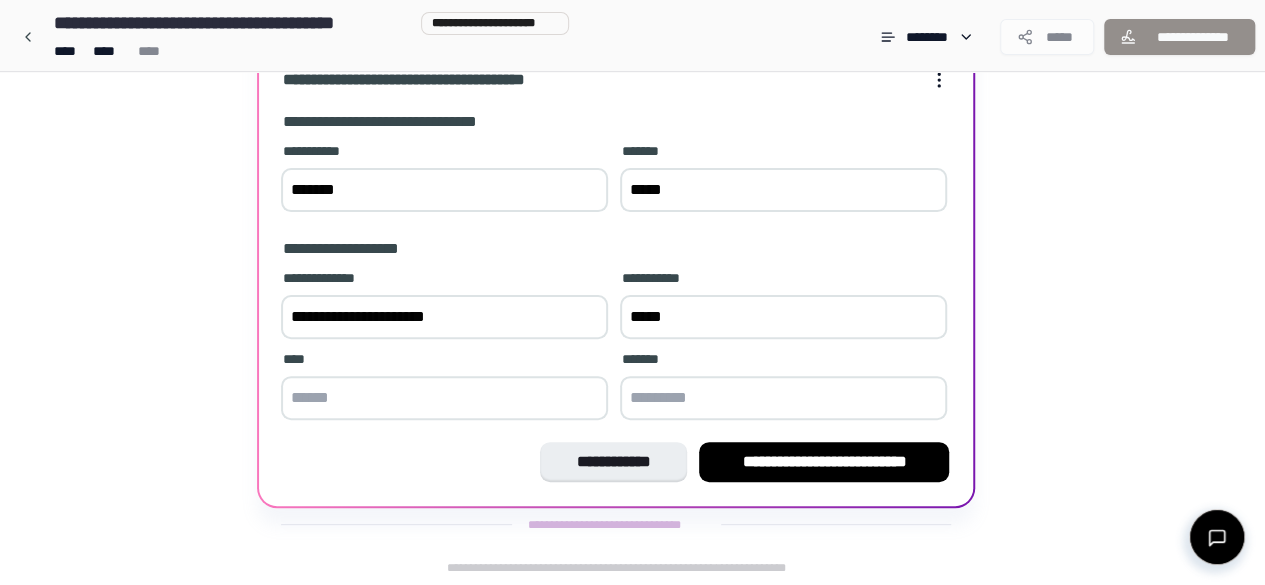 type on "*****" 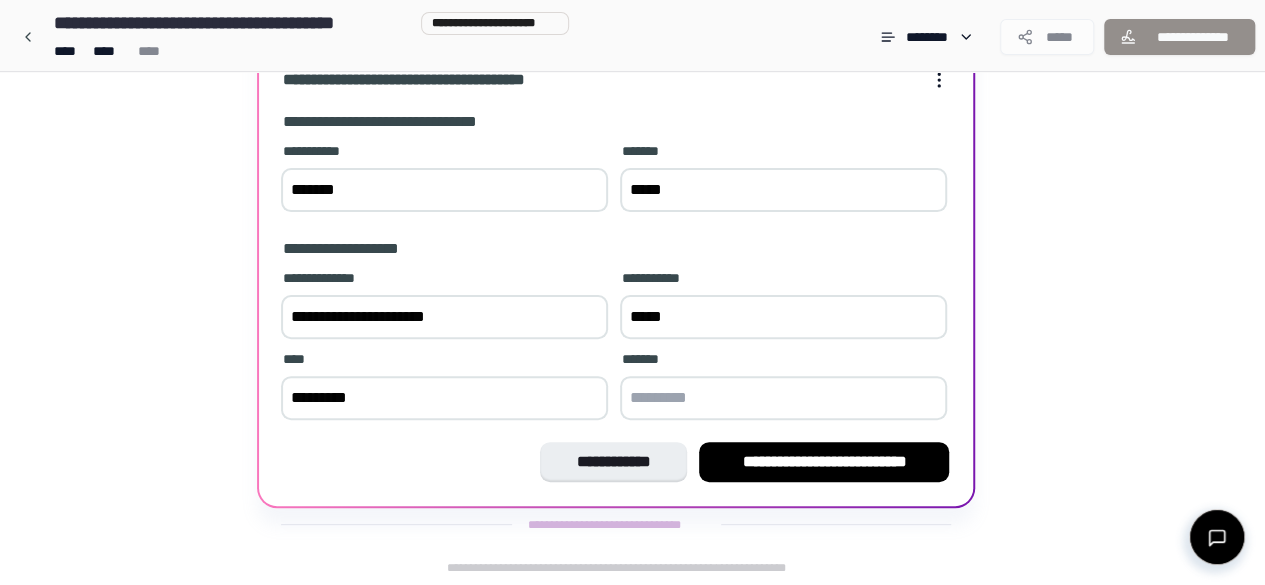 type on "*********" 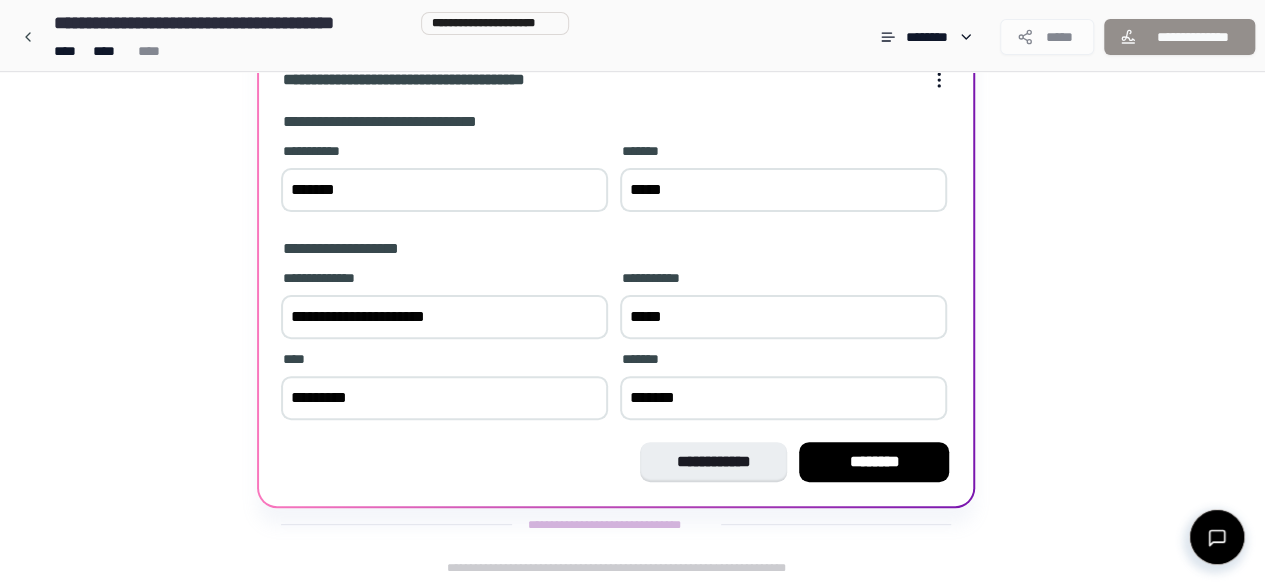 type on "********" 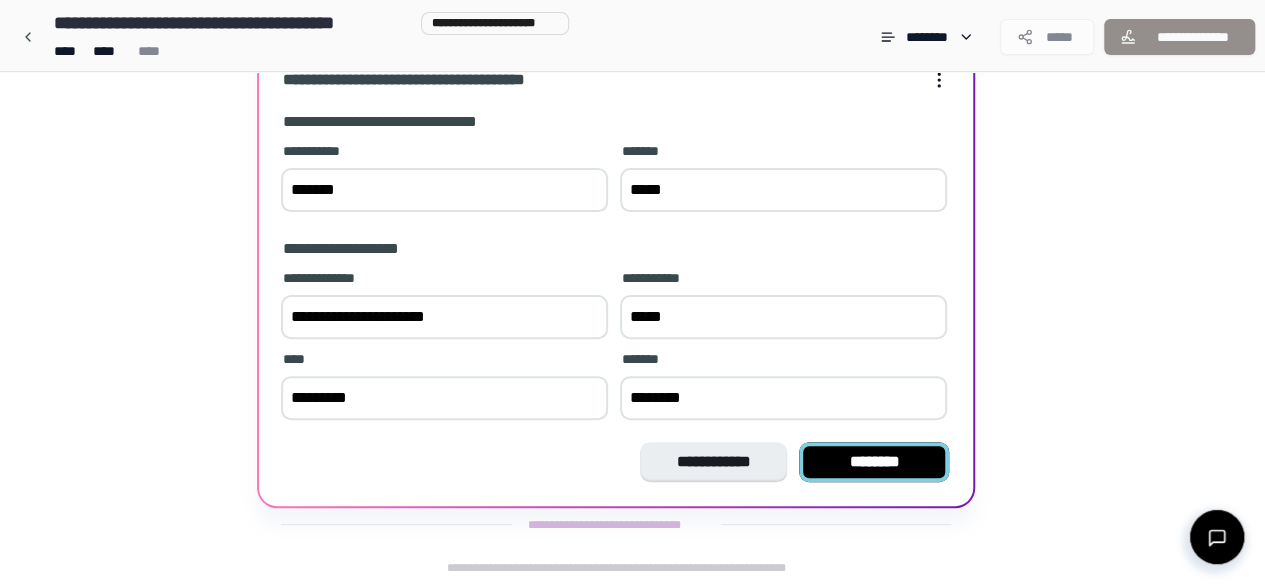 click on "********" at bounding box center (874, 462) 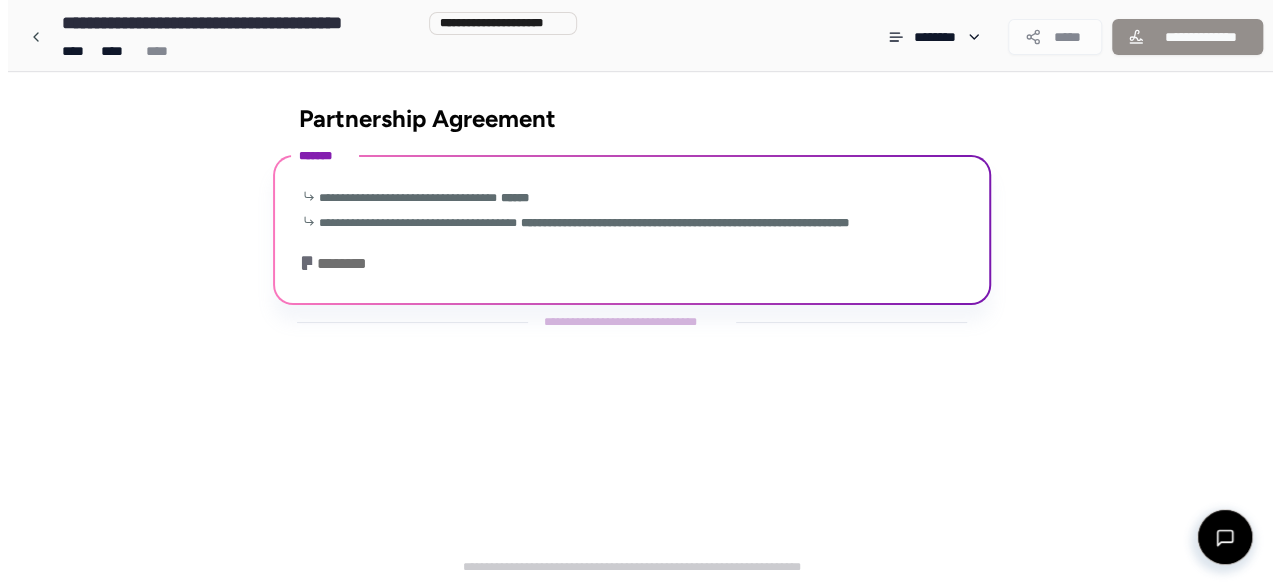 scroll, scrollTop: 0, scrollLeft: 0, axis: both 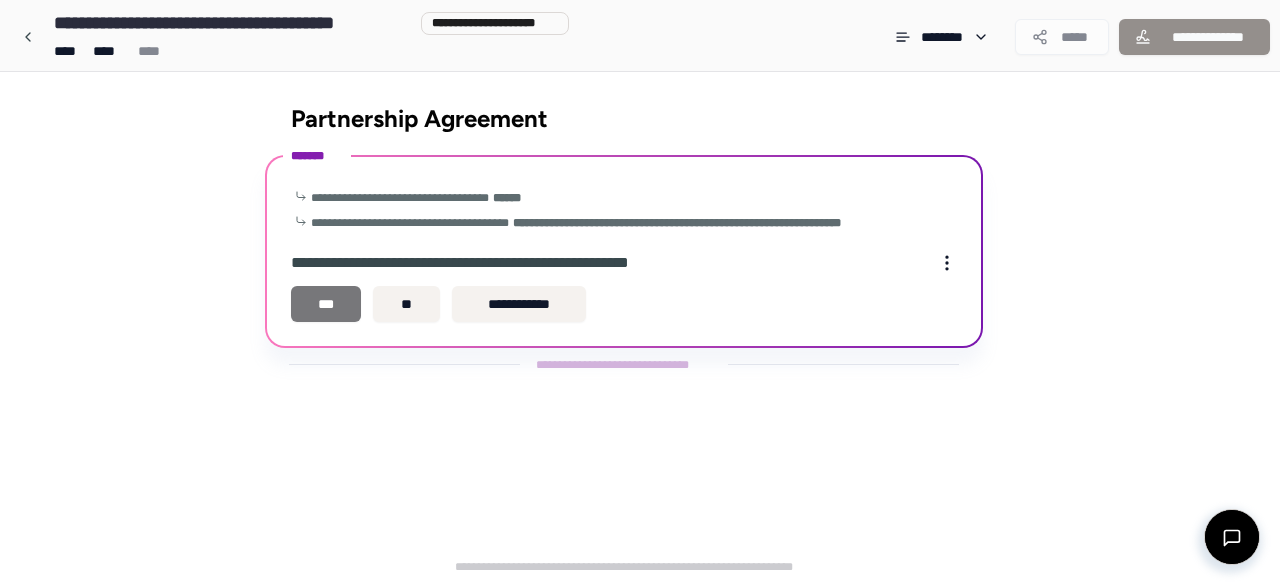 click on "***" at bounding box center (326, 304) 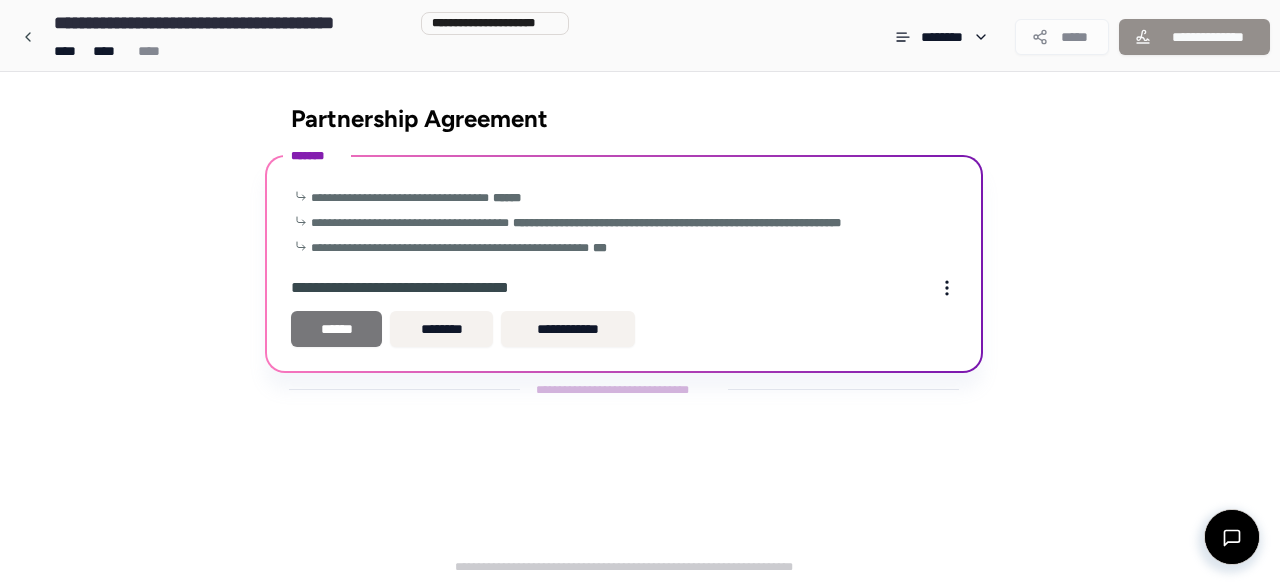 click on "******" at bounding box center (336, 329) 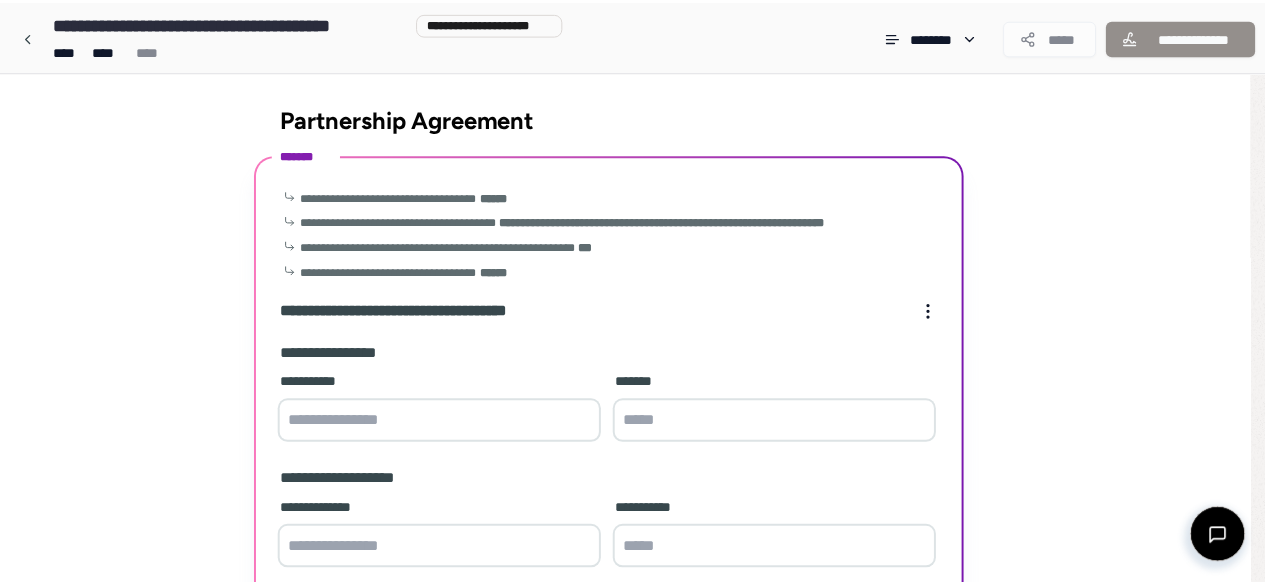 scroll, scrollTop: 250, scrollLeft: 0, axis: vertical 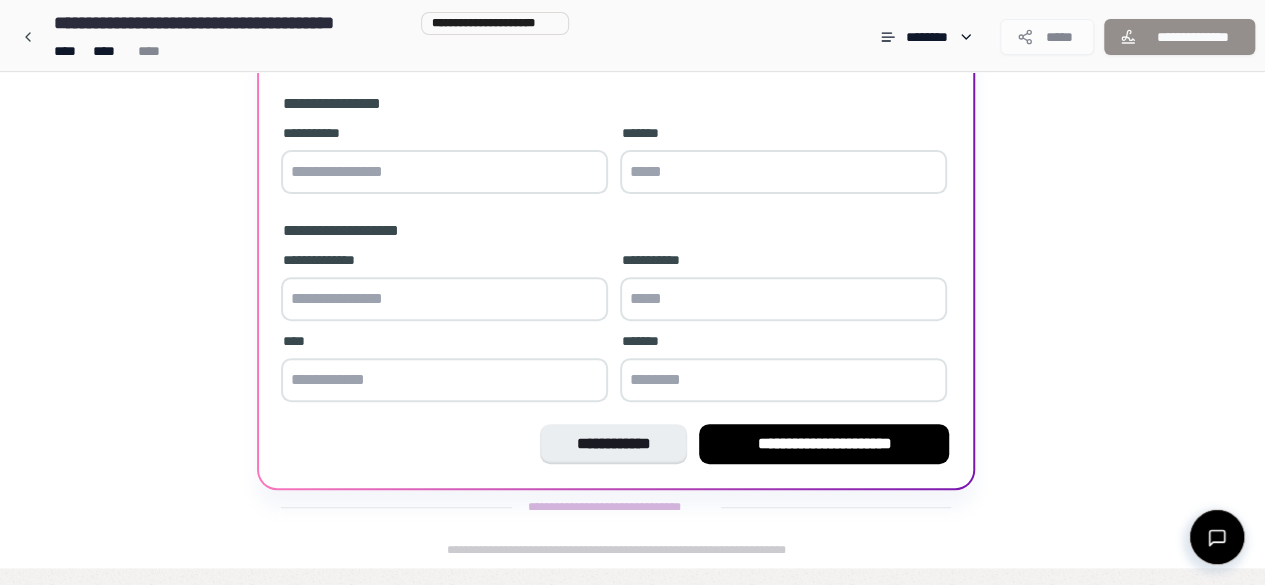 click at bounding box center [444, 172] 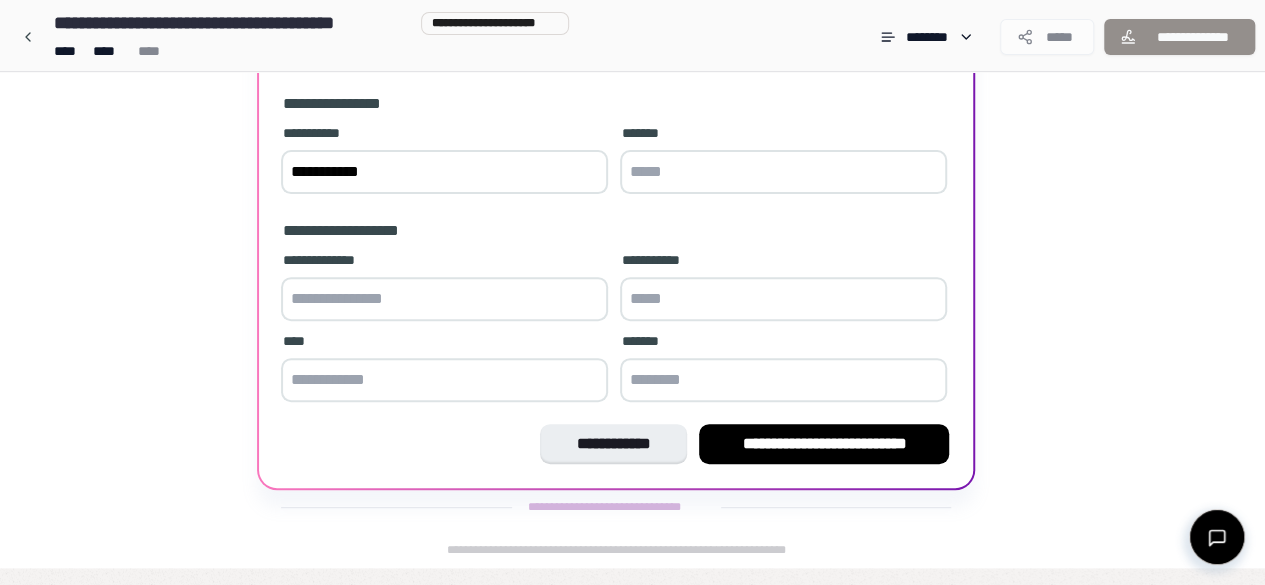 type on "**********" 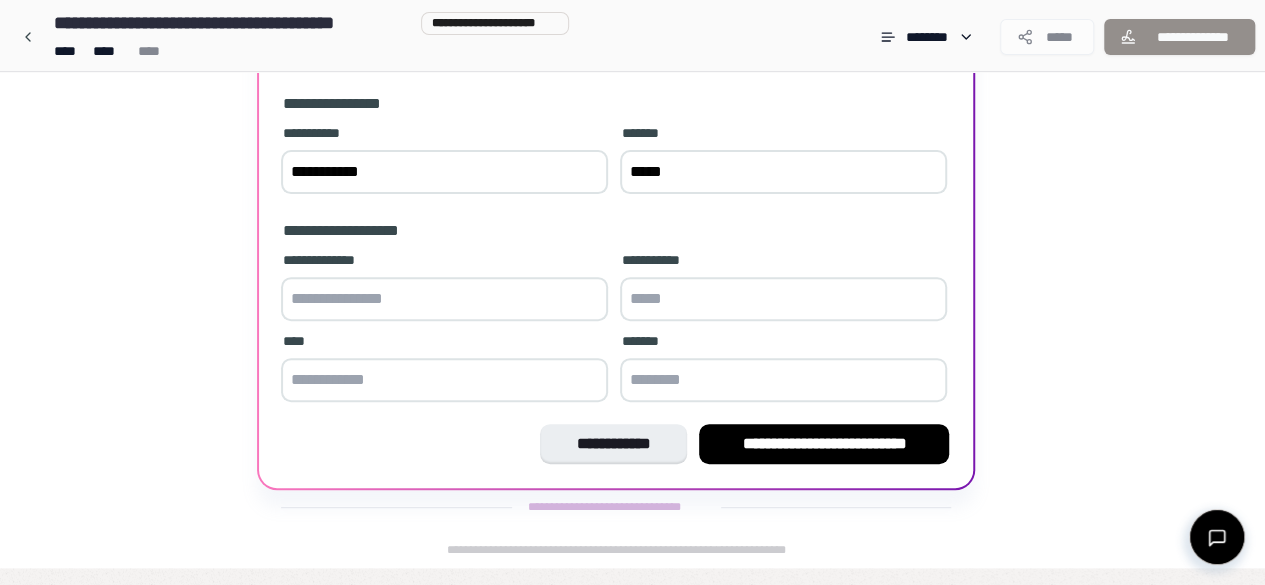 type on "*****" 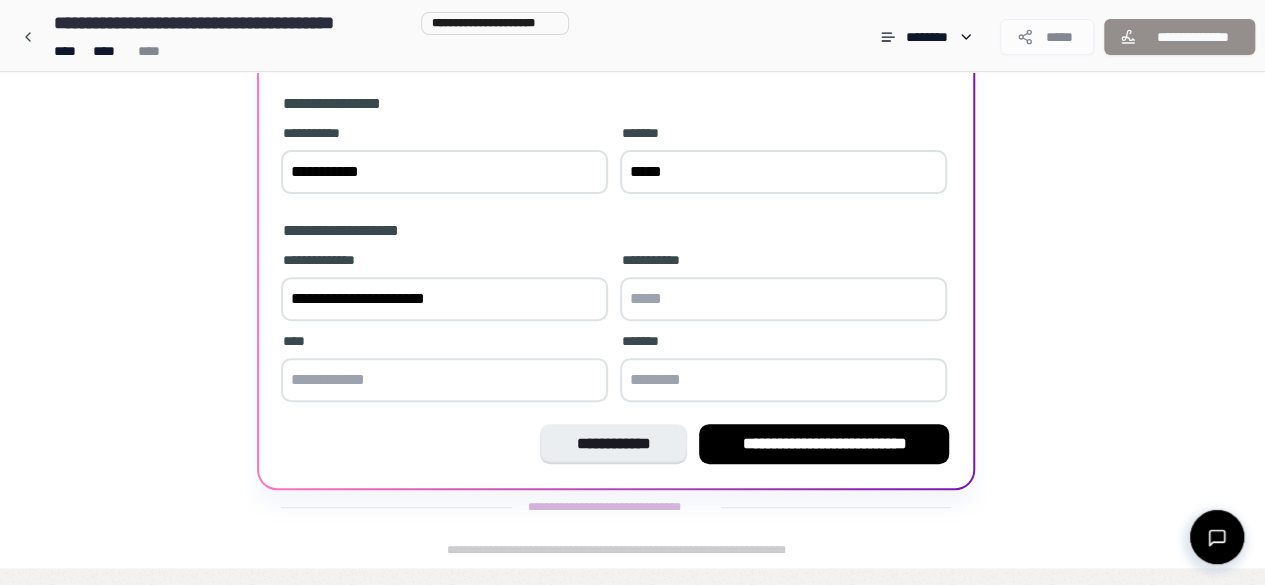 type on "**********" 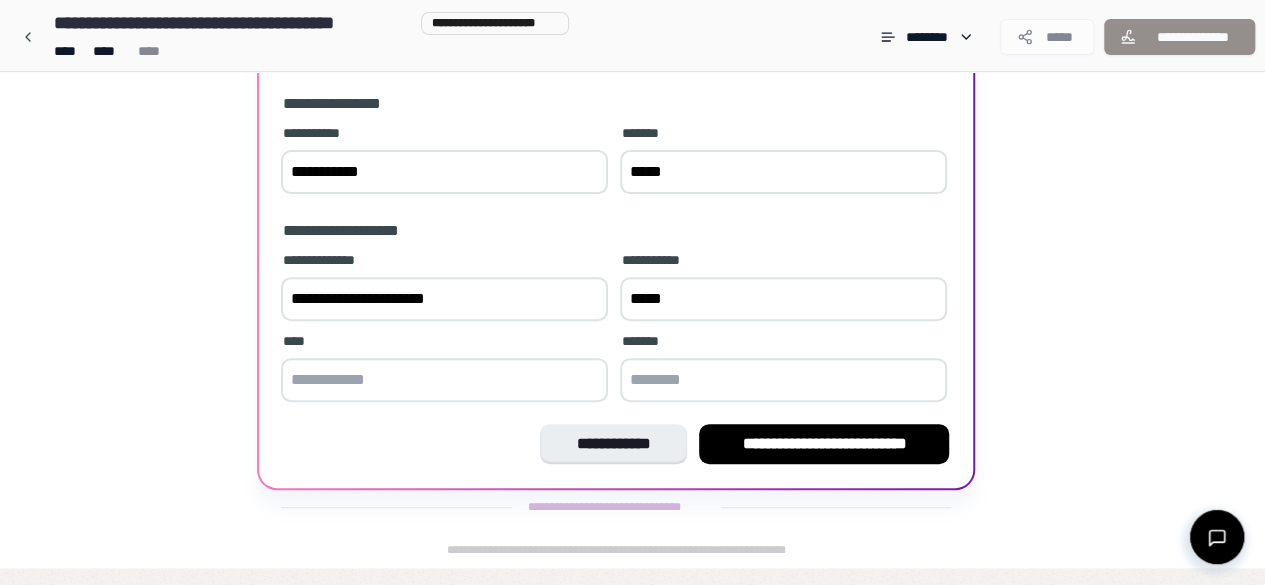 type on "*****" 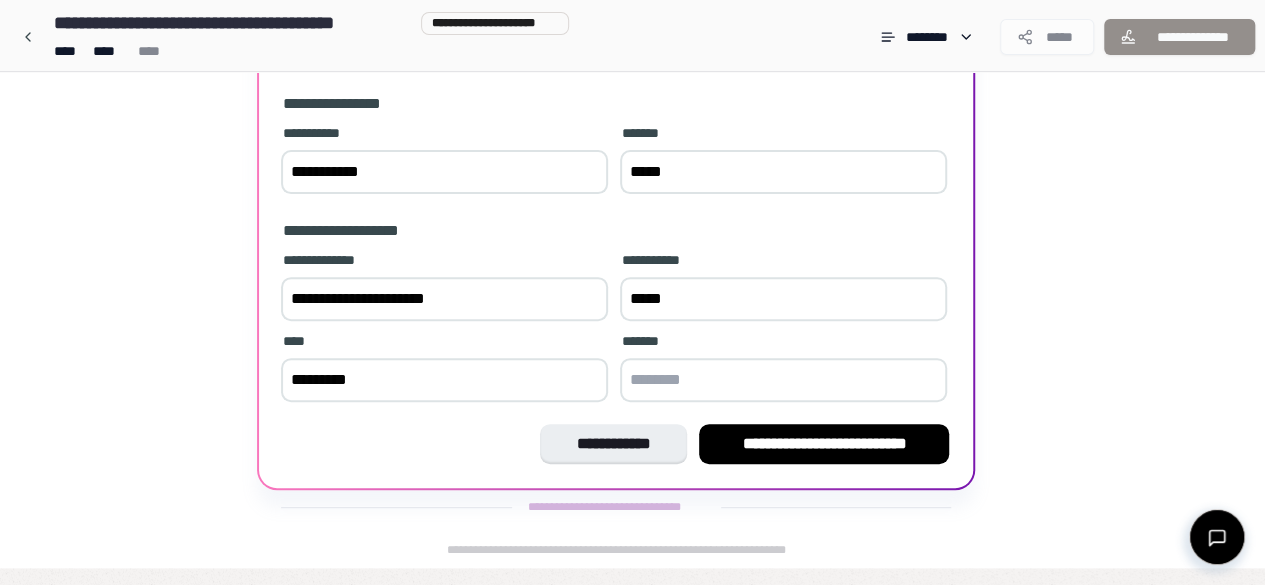 type on "*********" 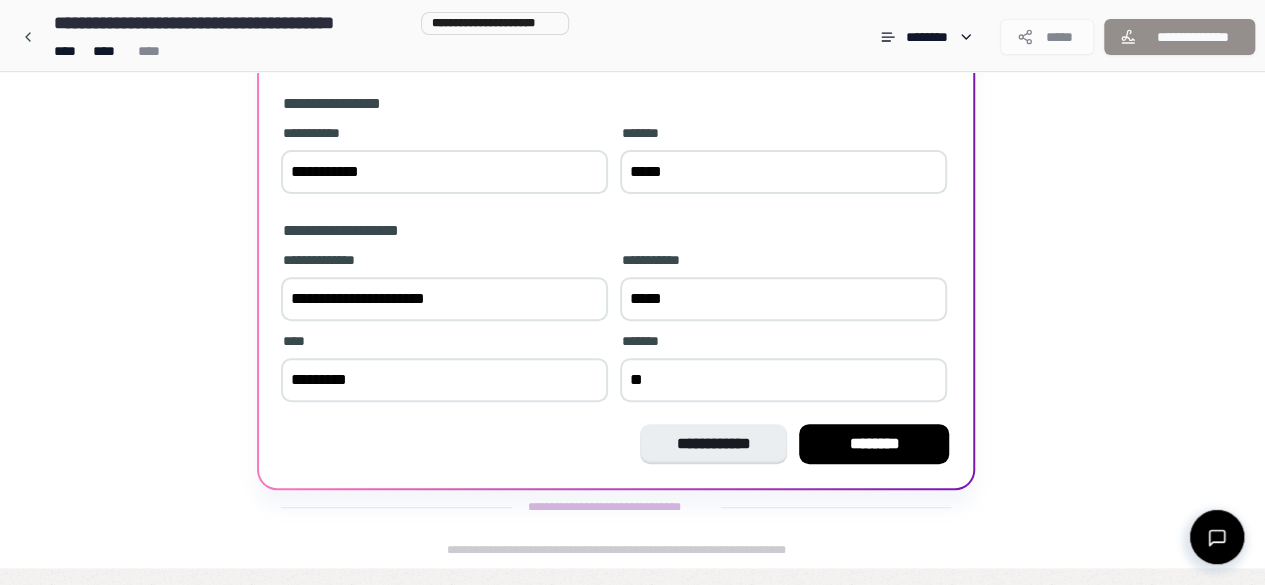 type on "*" 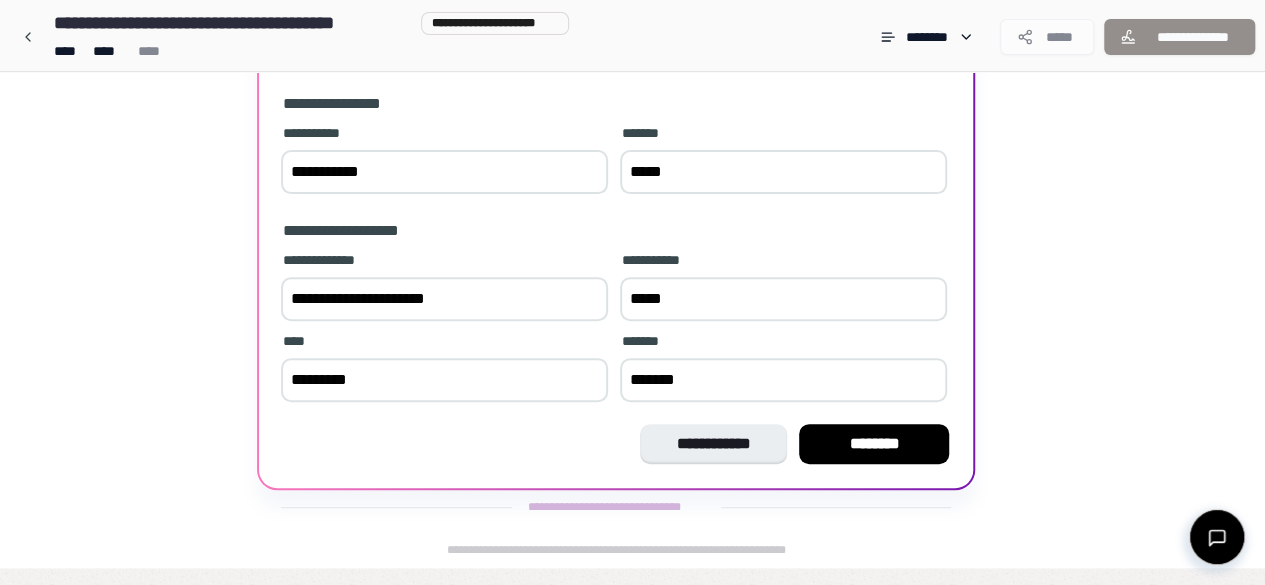 type on "********" 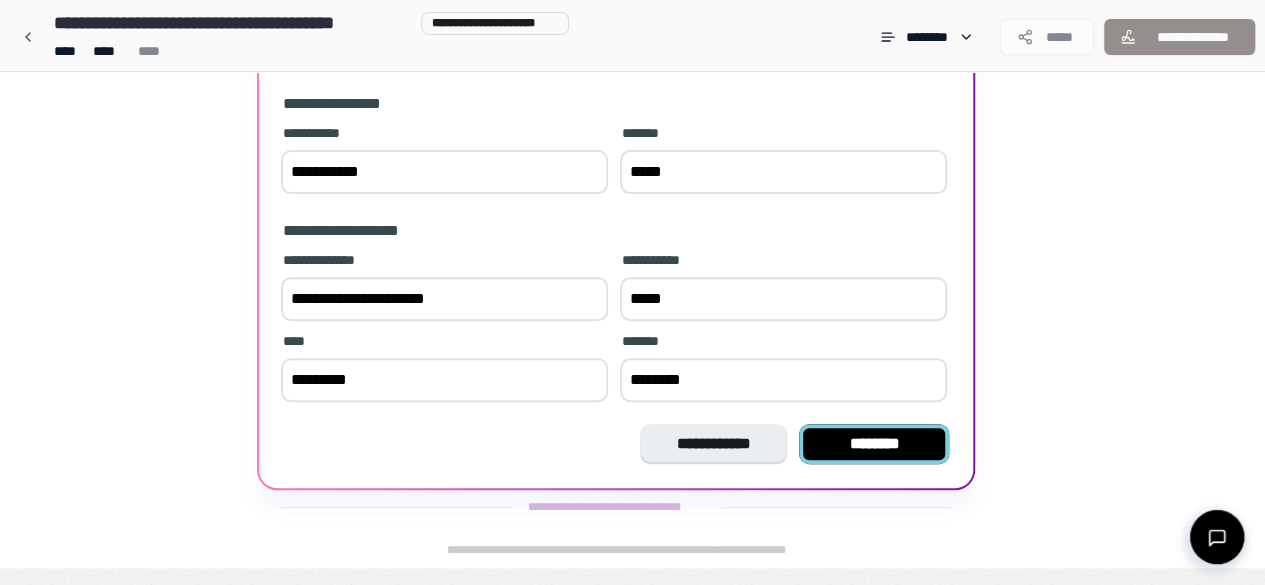 click on "********" at bounding box center (874, 444) 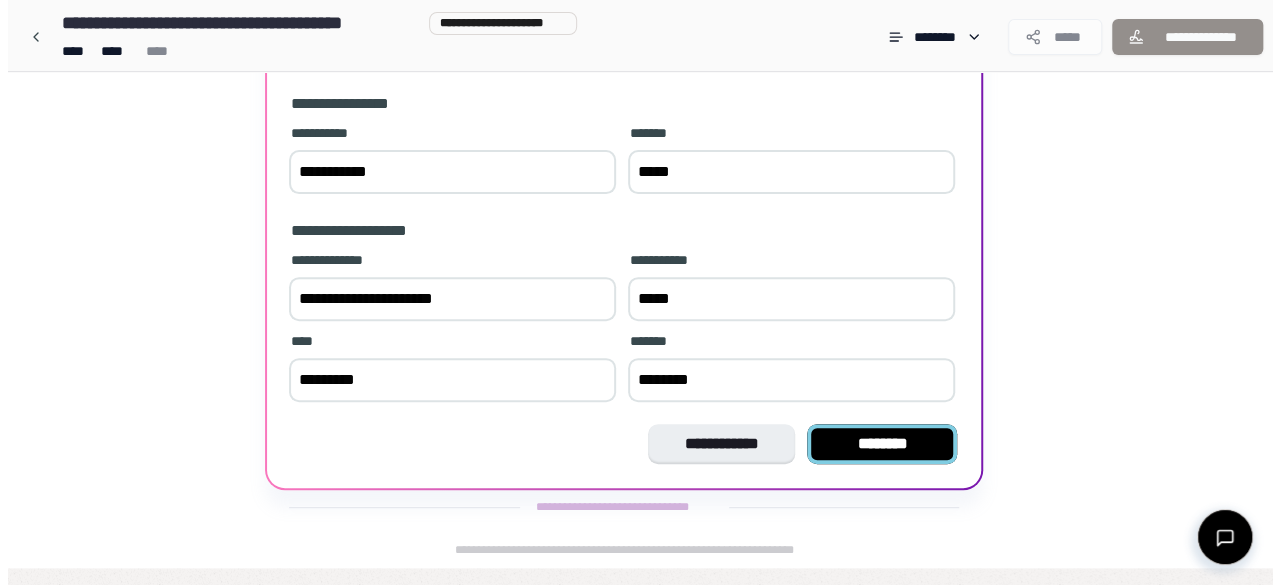 scroll, scrollTop: 0, scrollLeft: 0, axis: both 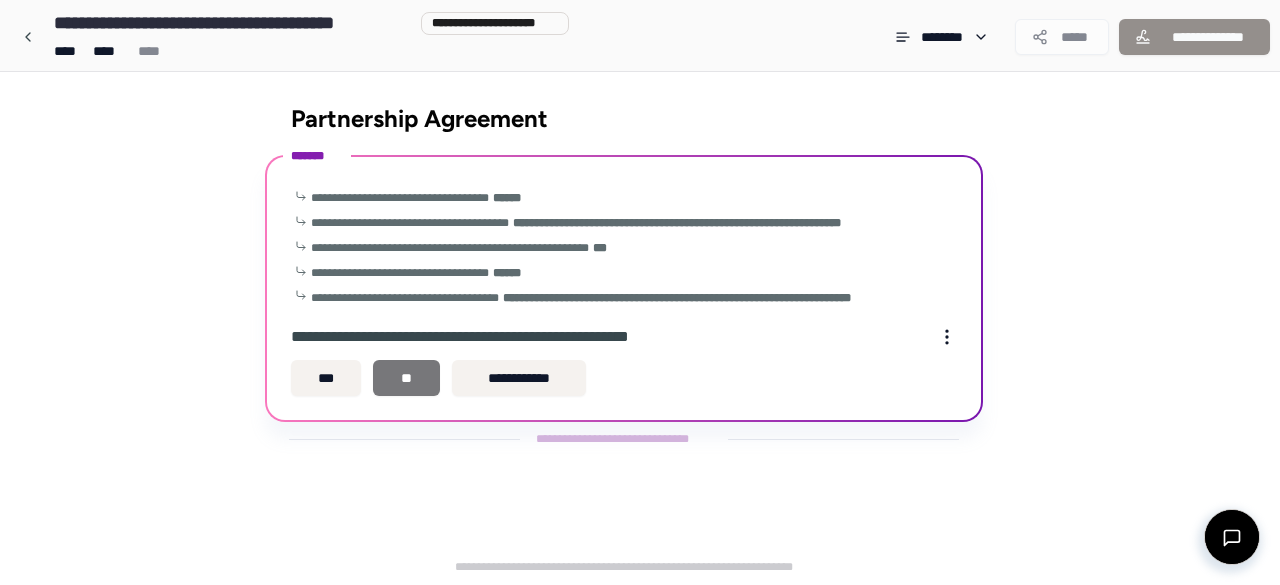 click on "**" at bounding box center [406, 378] 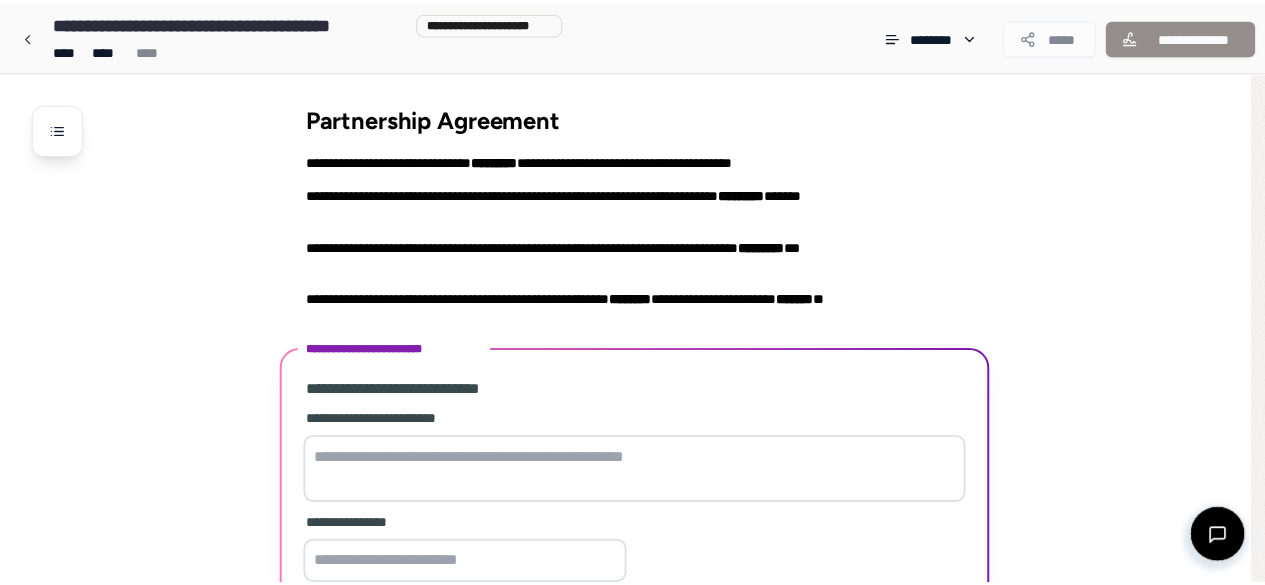 scroll, scrollTop: 387, scrollLeft: 0, axis: vertical 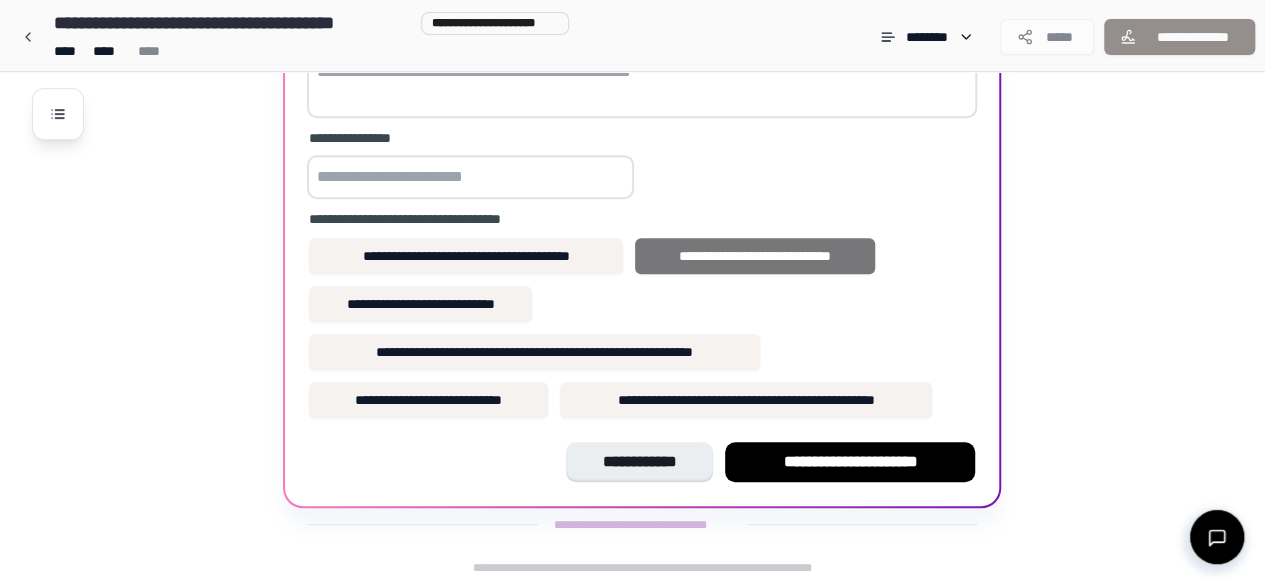 click on "**********" at bounding box center [755, 256] 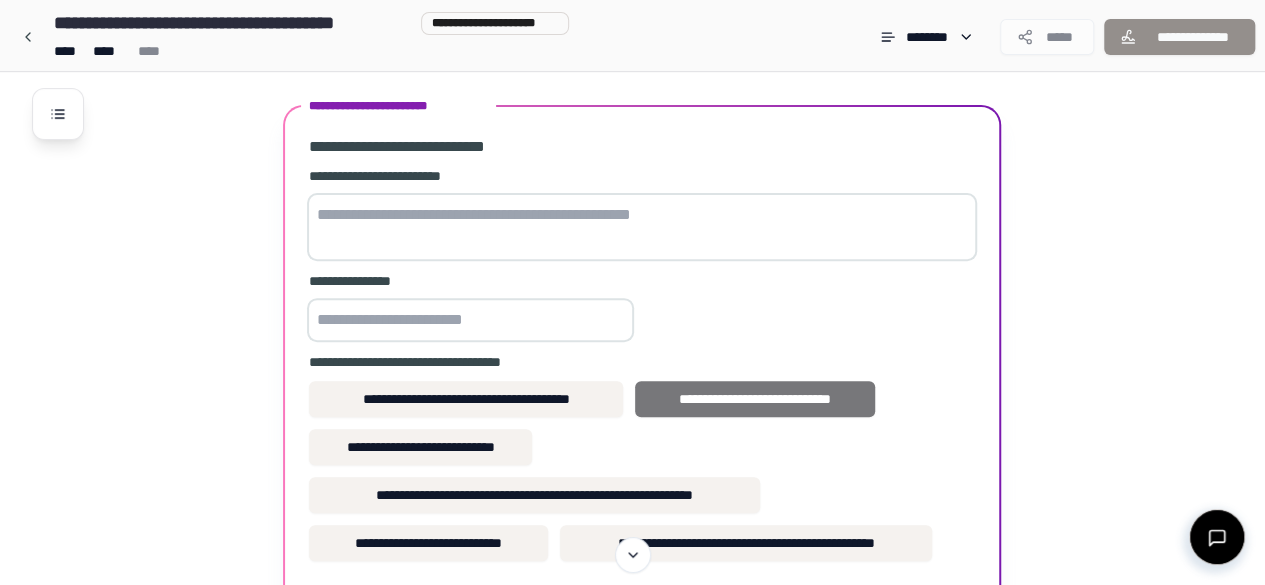 scroll, scrollTop: 237, scrollLeft: 0, axis: vertical 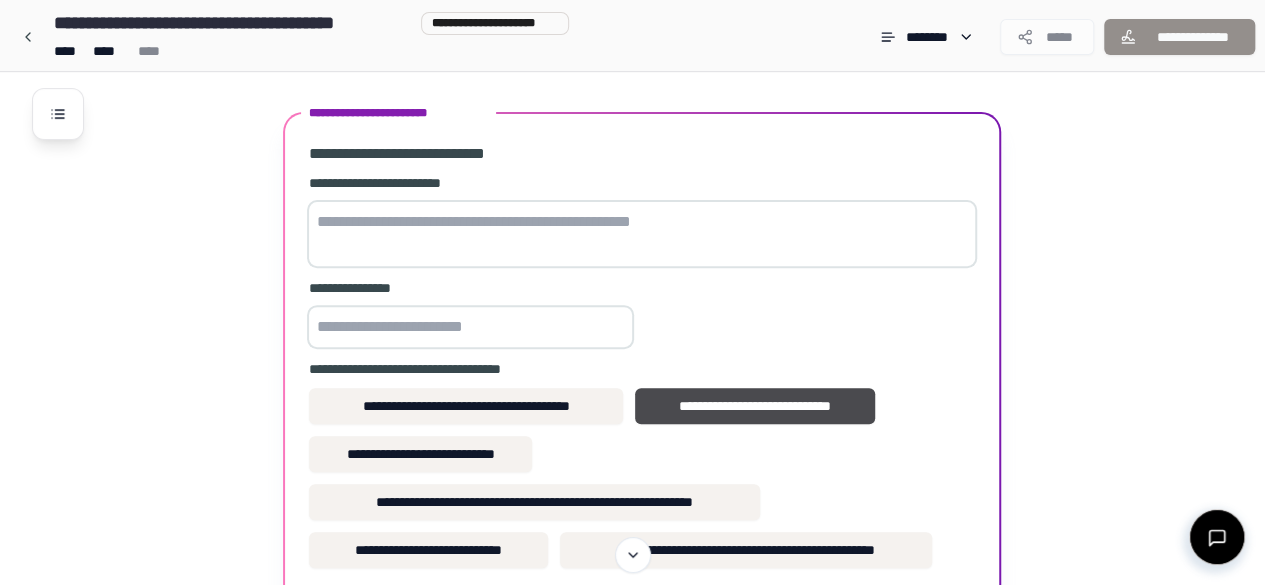 click at bounding box center (642, 234) 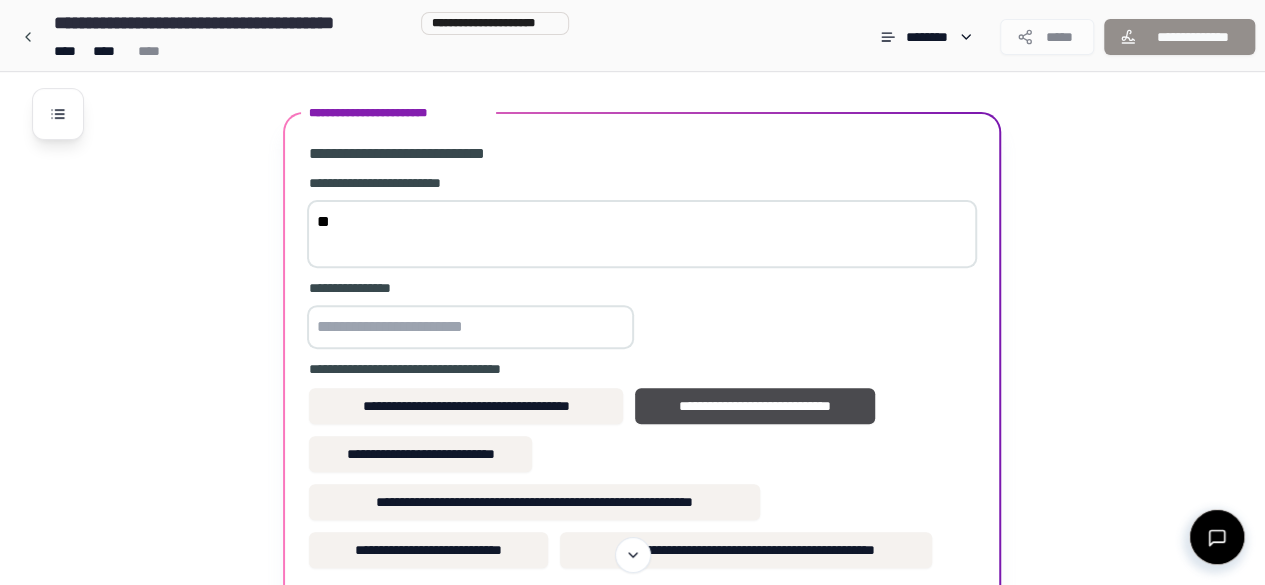 type on "*" 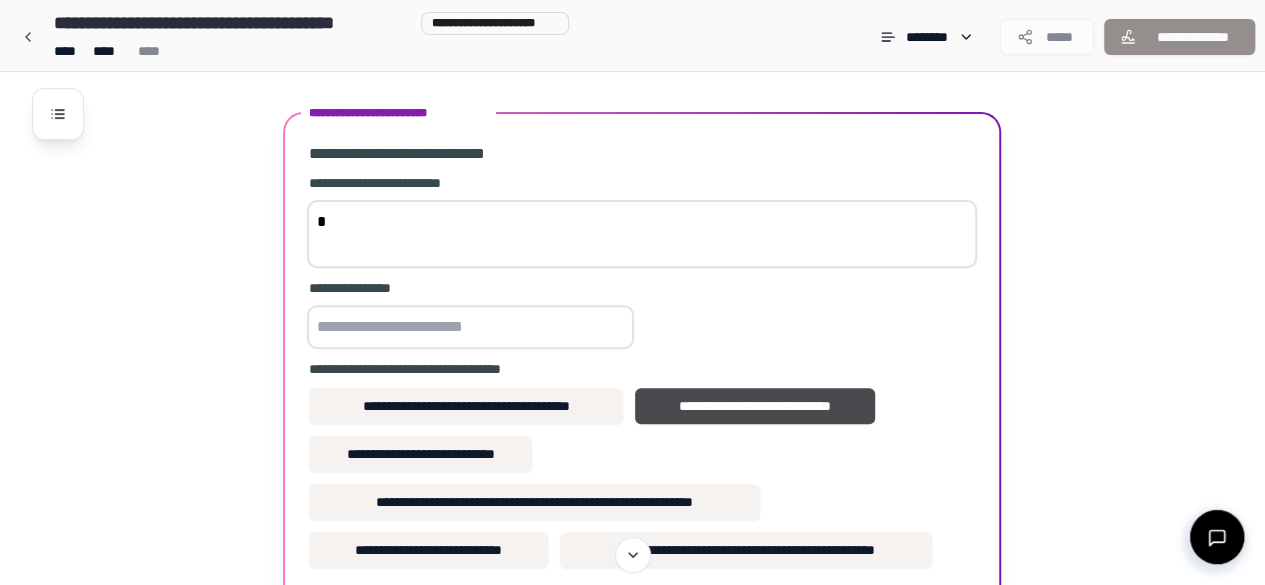 type 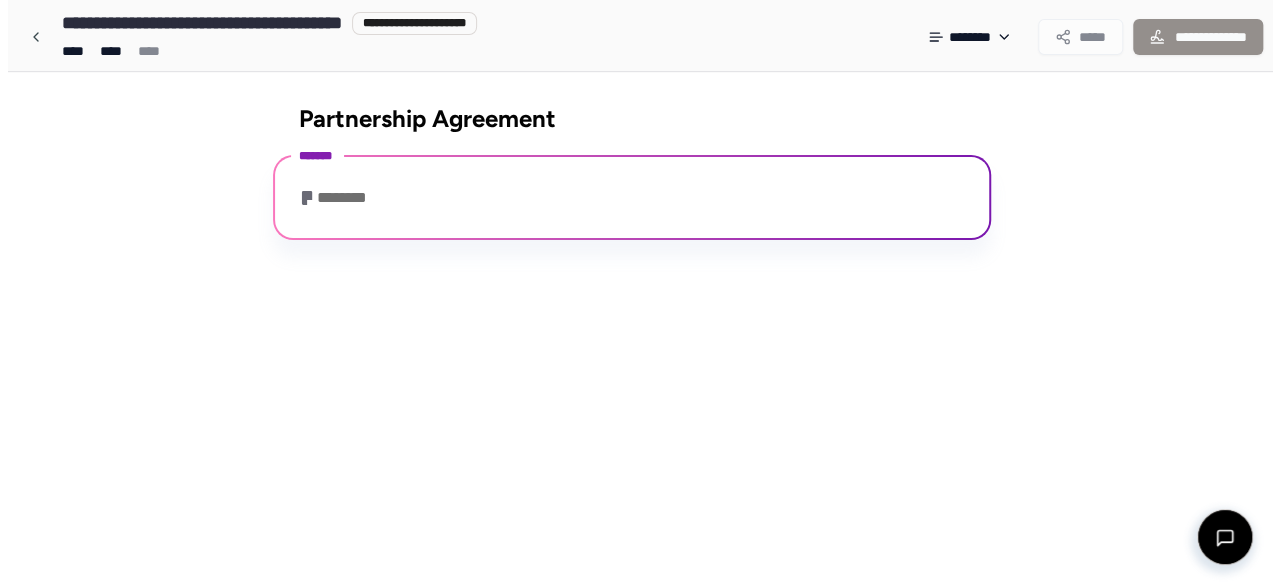 scroll, scrollTop: 0, scrollLeft: 0, axis: both 